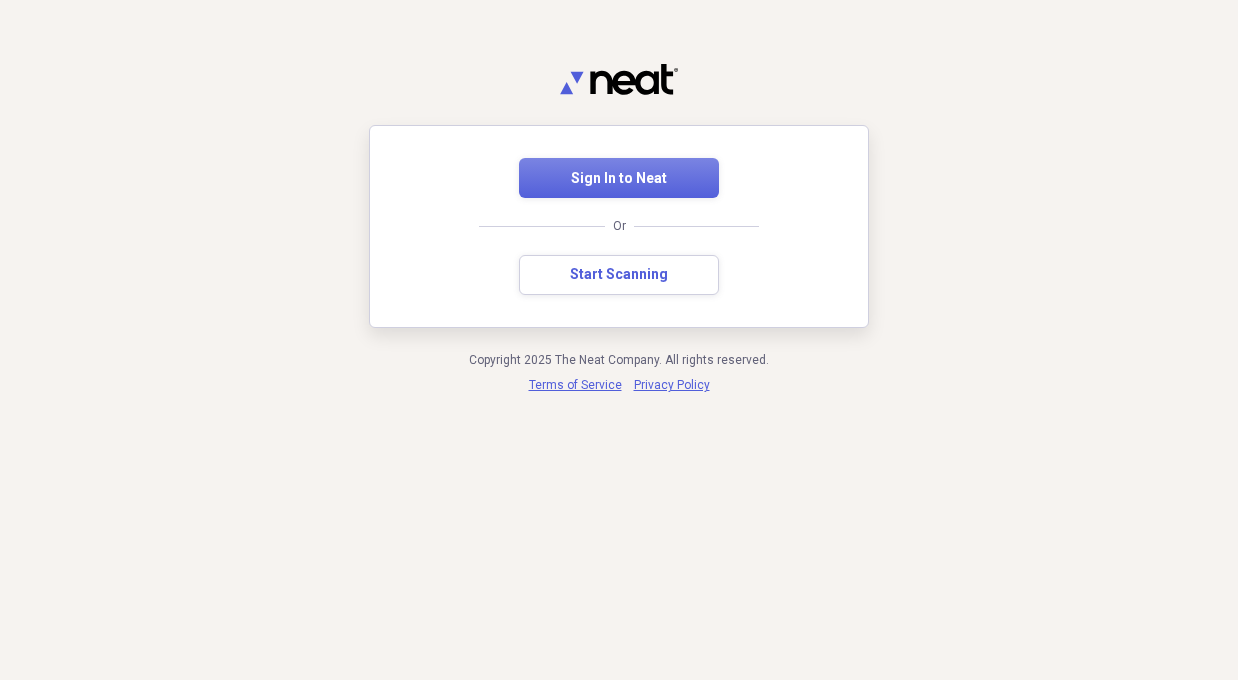 scroll, scrollTop: 0, scrollLeft: 0, axis: both 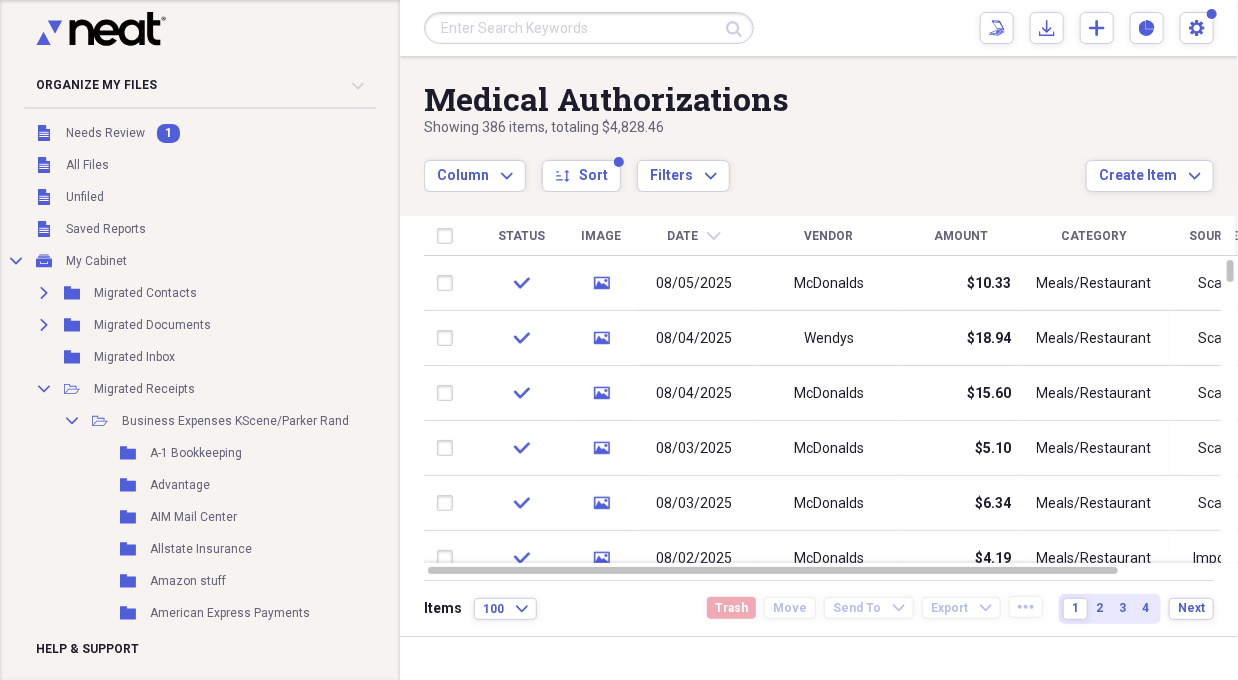 click on "Date chevron-down" at bounding box center [694, 236] 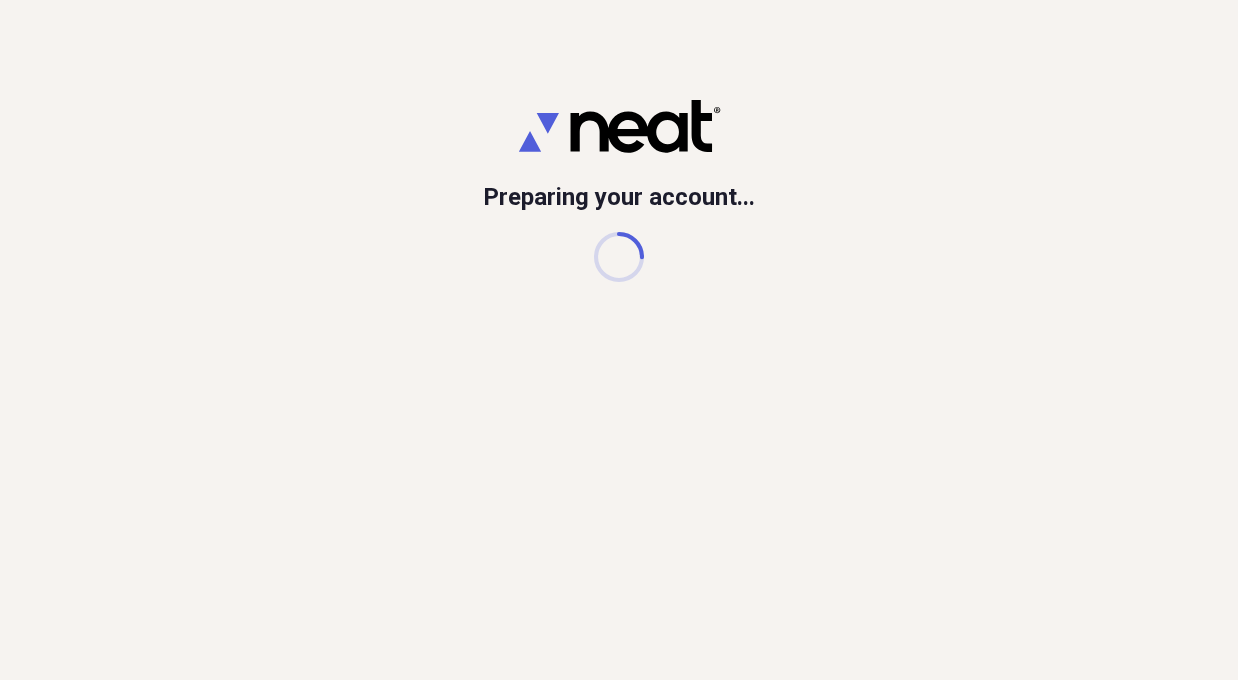 scroll, scrollTop: 0, scrollLeft: 0, axis: both 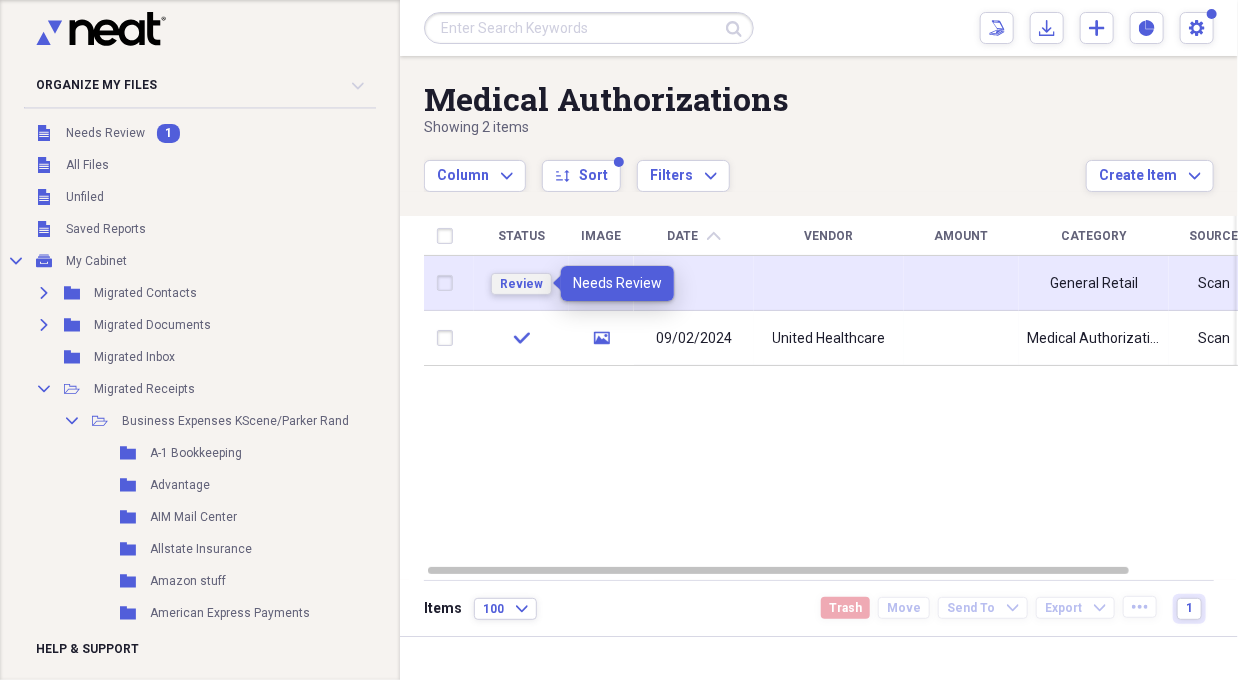 click on "Review" at bounding box center (521, 284) 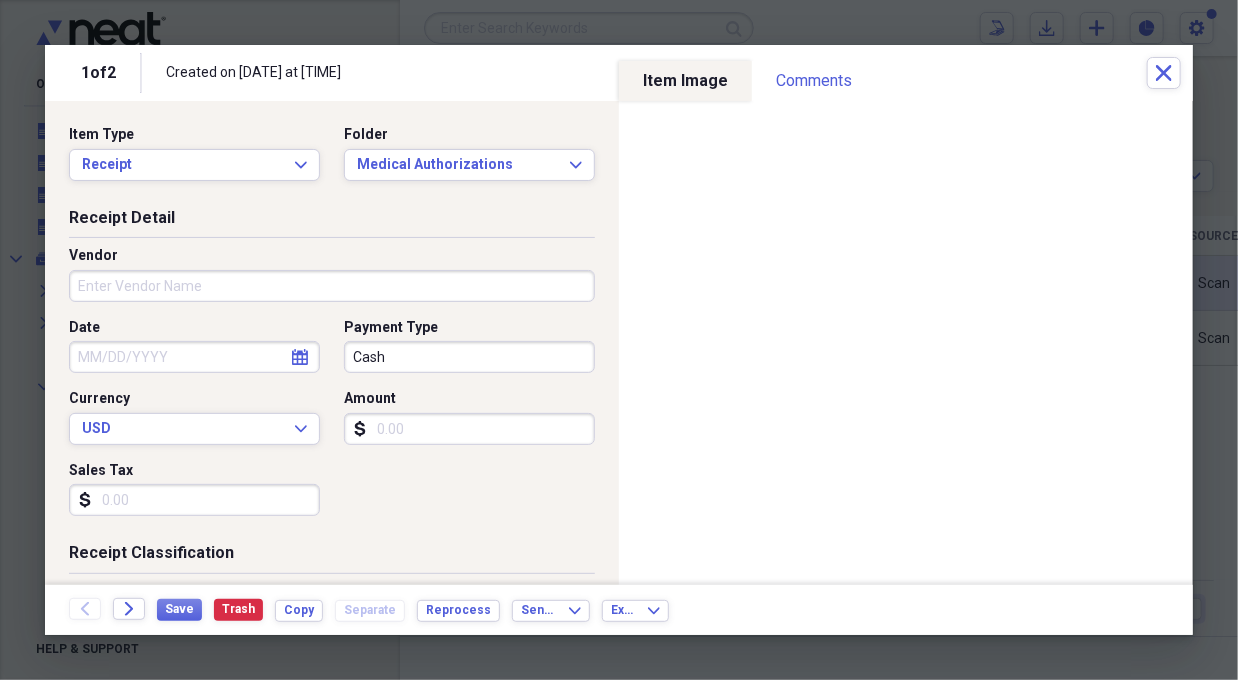 click on "Vendor" at bounding box center [332, 286] 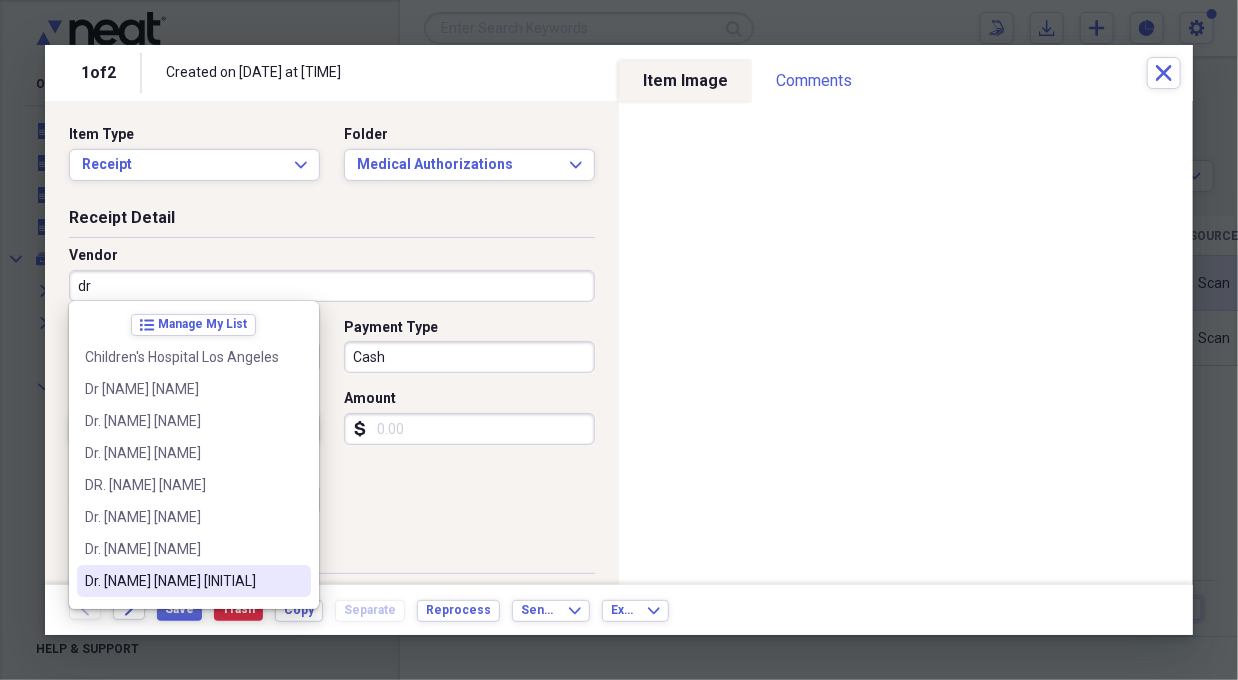 click on "Dr. Elisa K. Yoo" at bounding box center (182, 581) 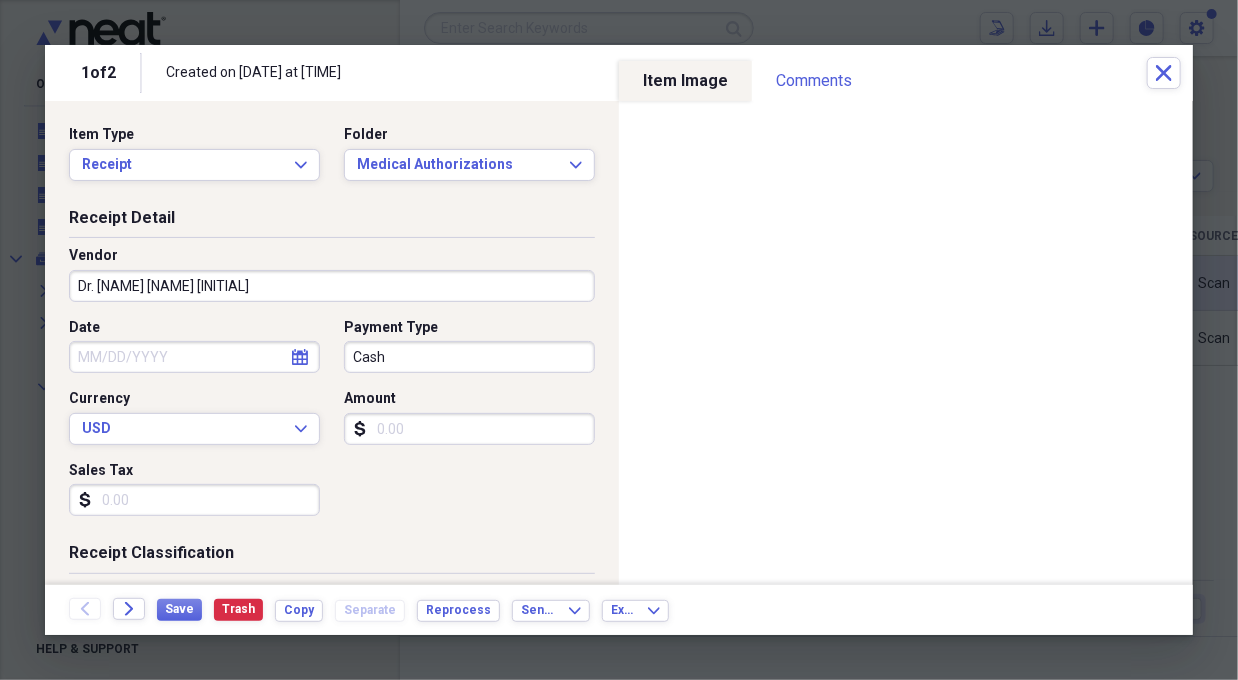 type on "Medical Expenses" 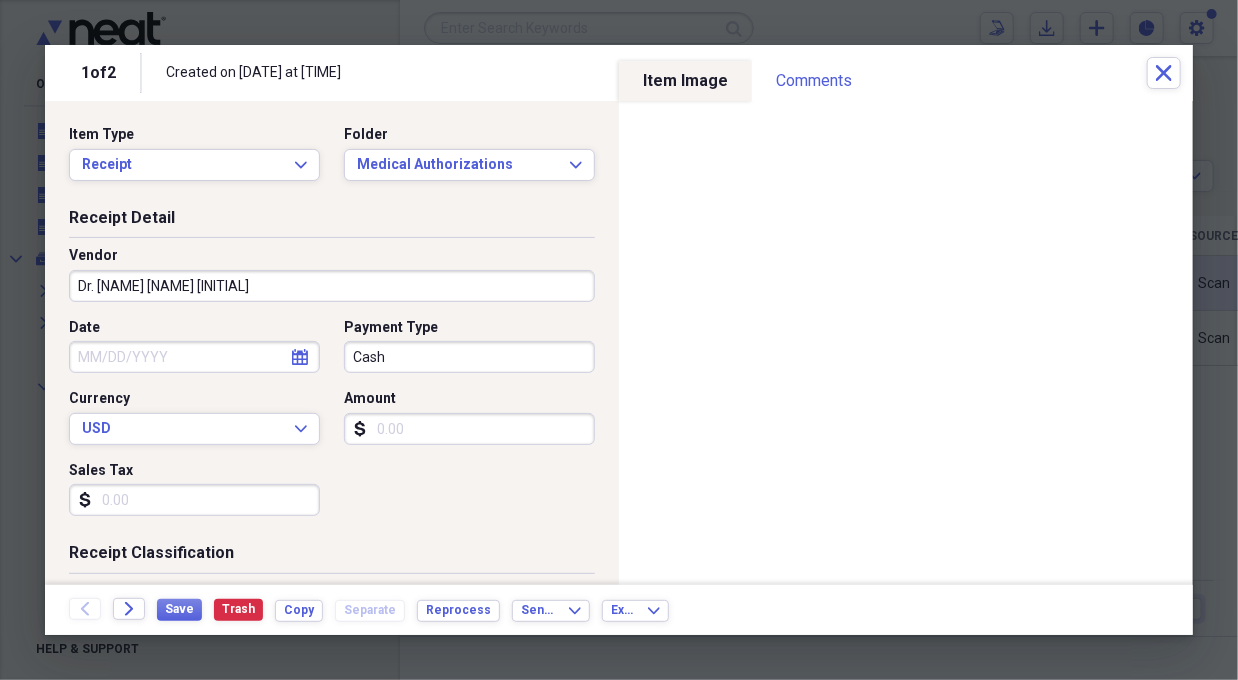 click 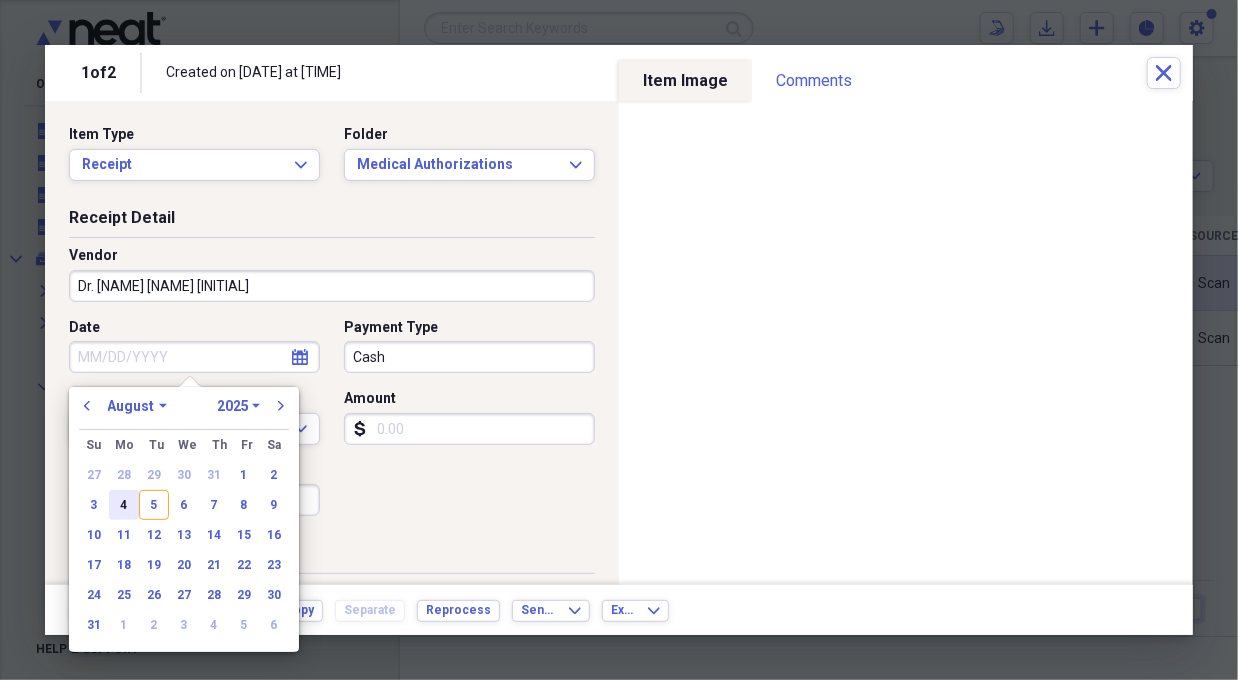 click on "4" at bounding box center (124, 505) 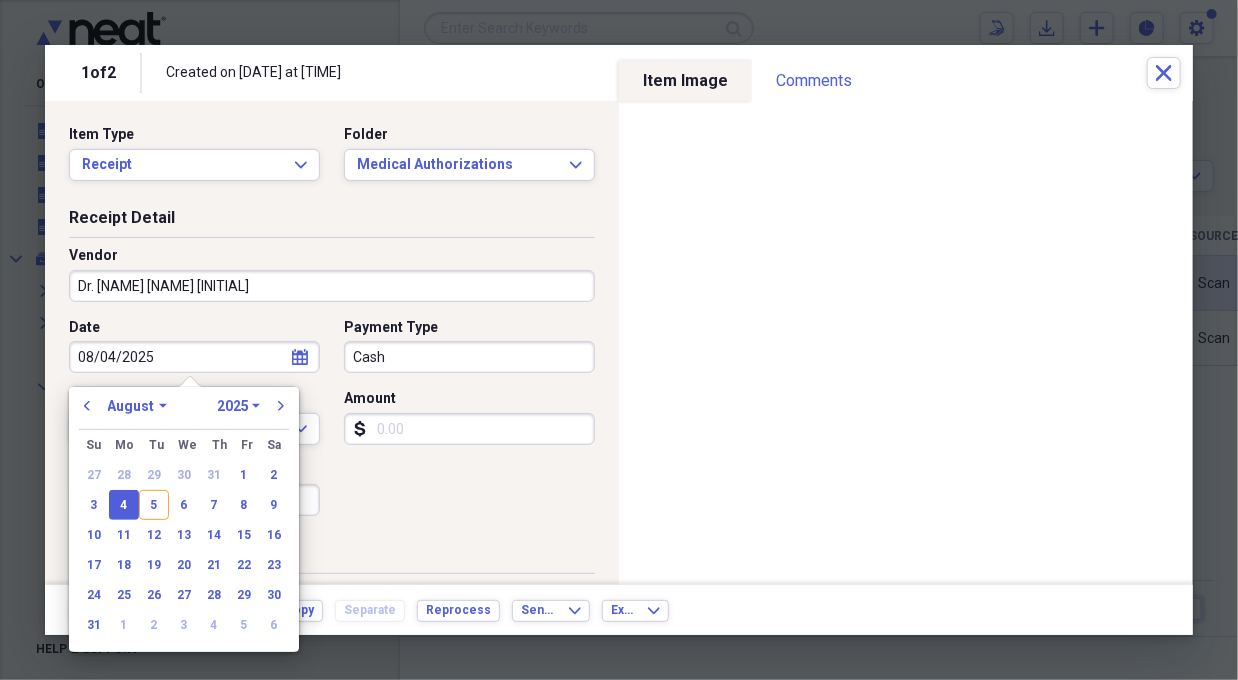 type on "08/04/2025" 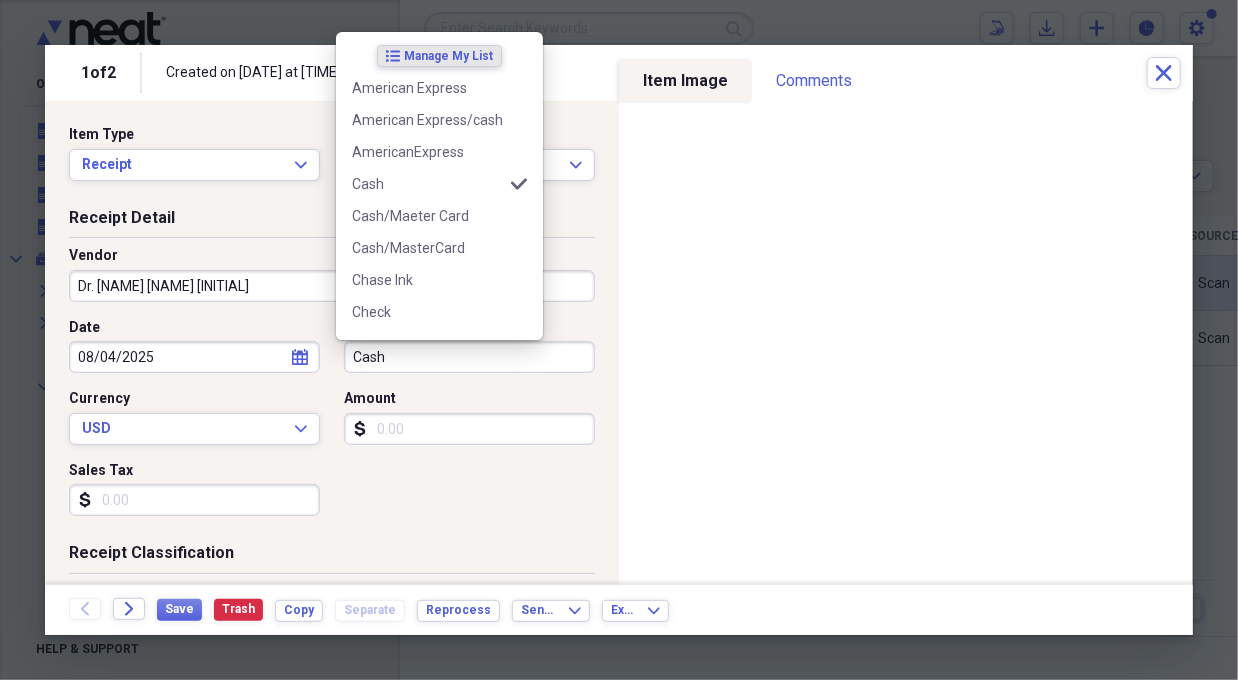 click on "Cash" at bounding box center [469, 357] 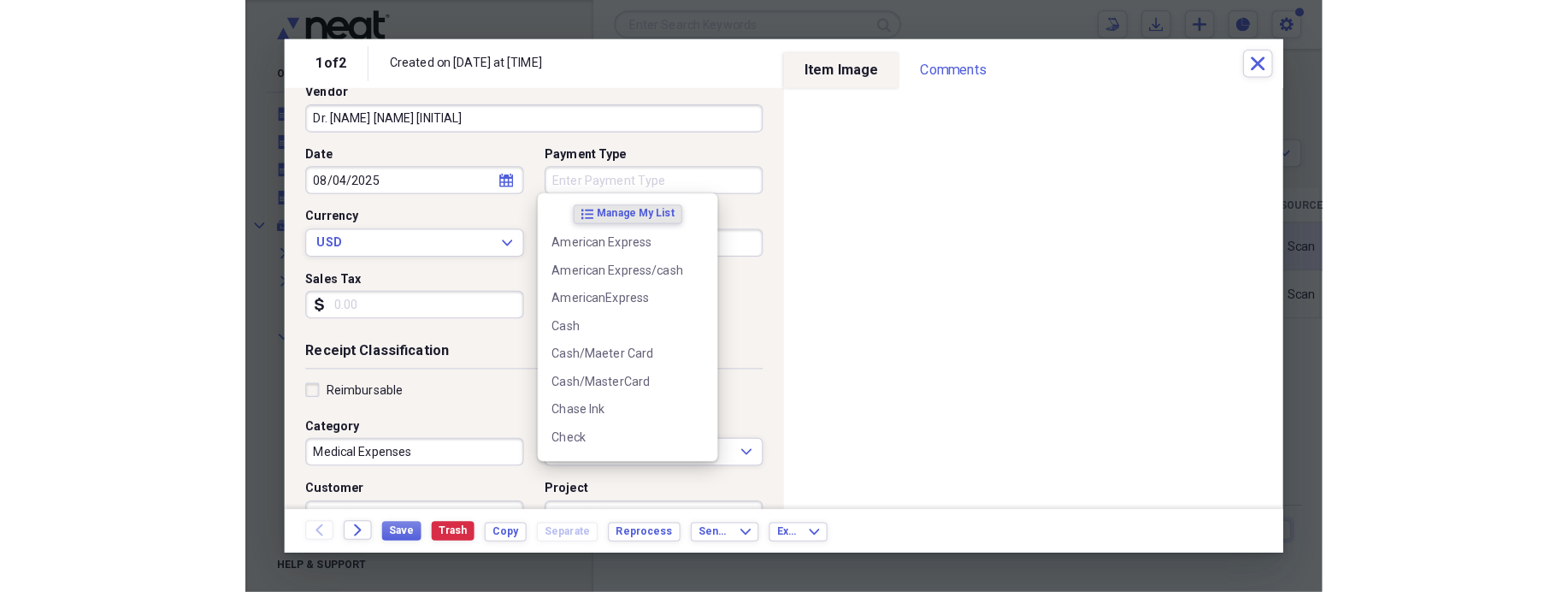 scroll, scrollTop: 171, scrollLeft: 0, axis: vertical 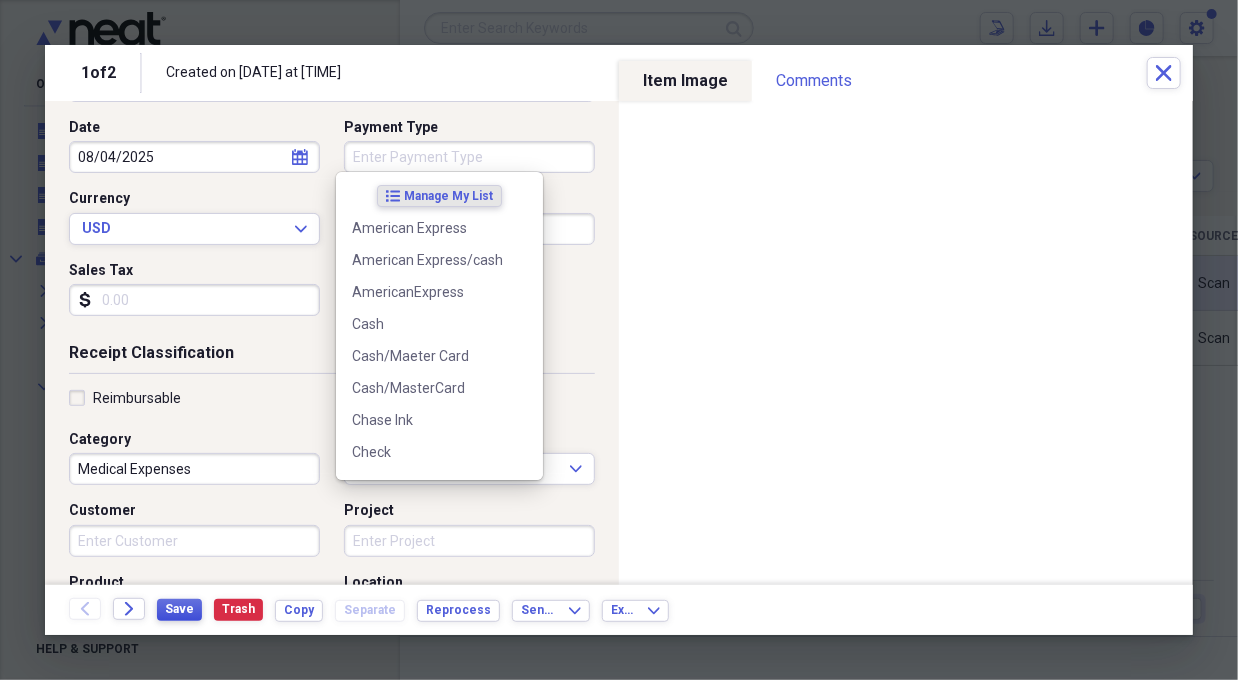 type 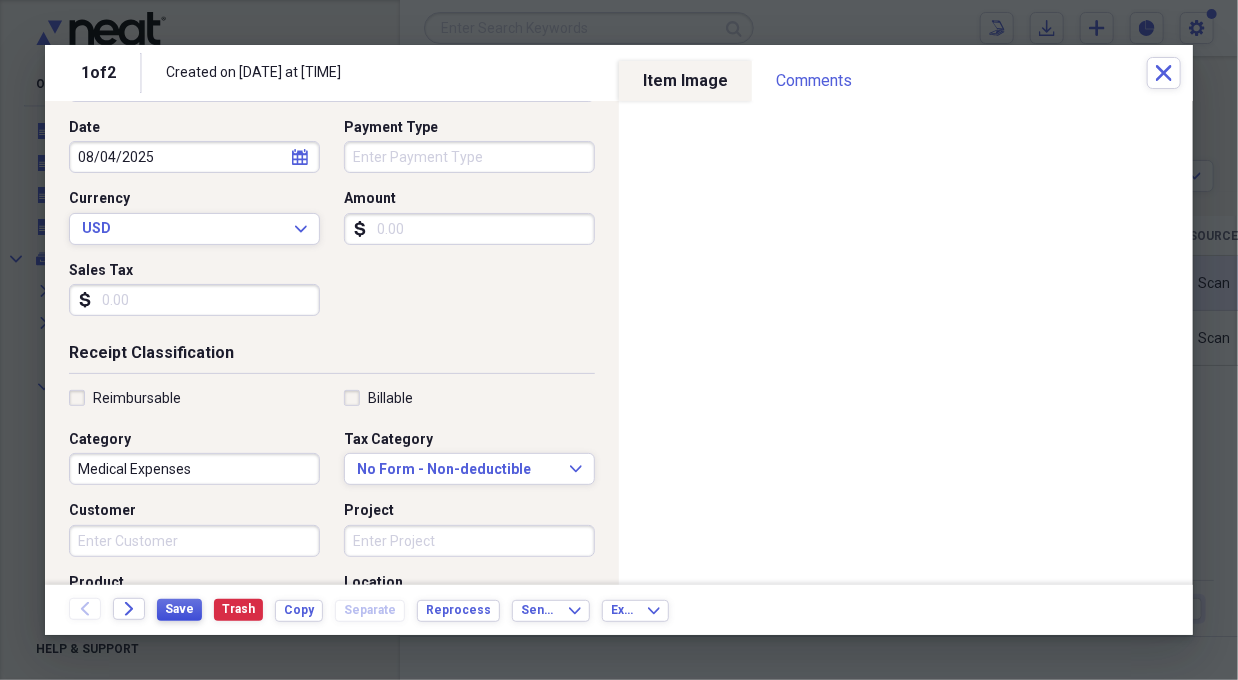 click on "Save" at bounding box center [179, 609] 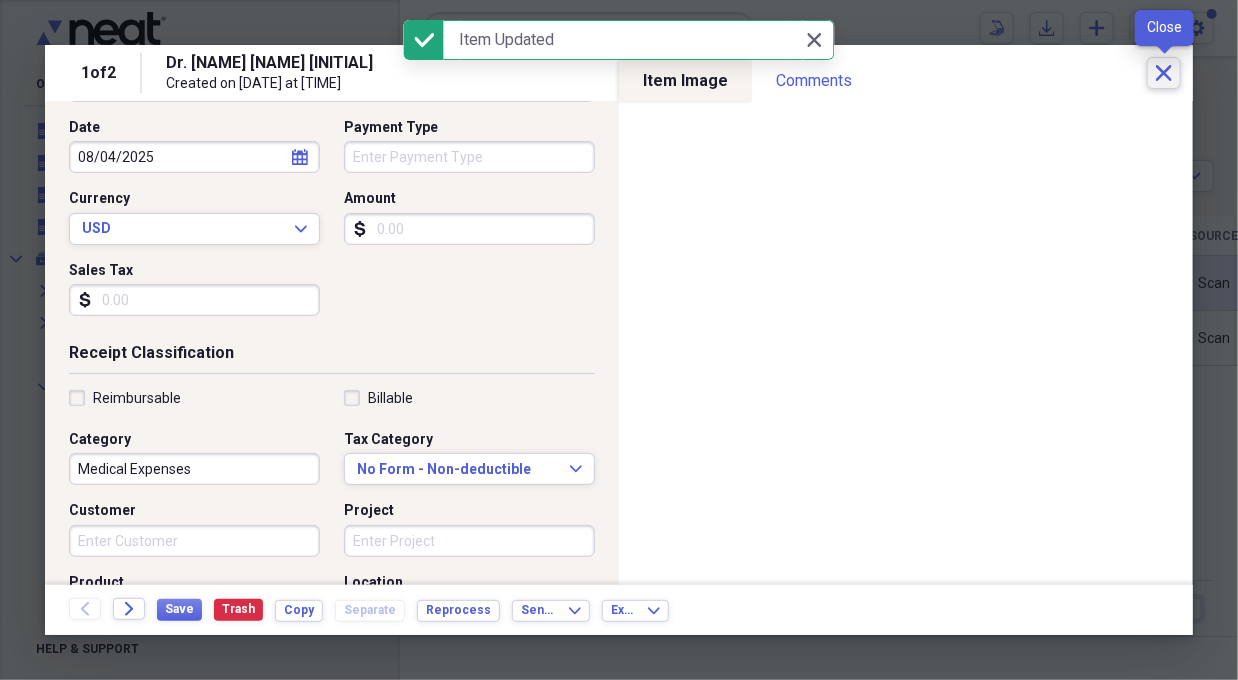 click on "Close" at bounding box center [1164, 73] 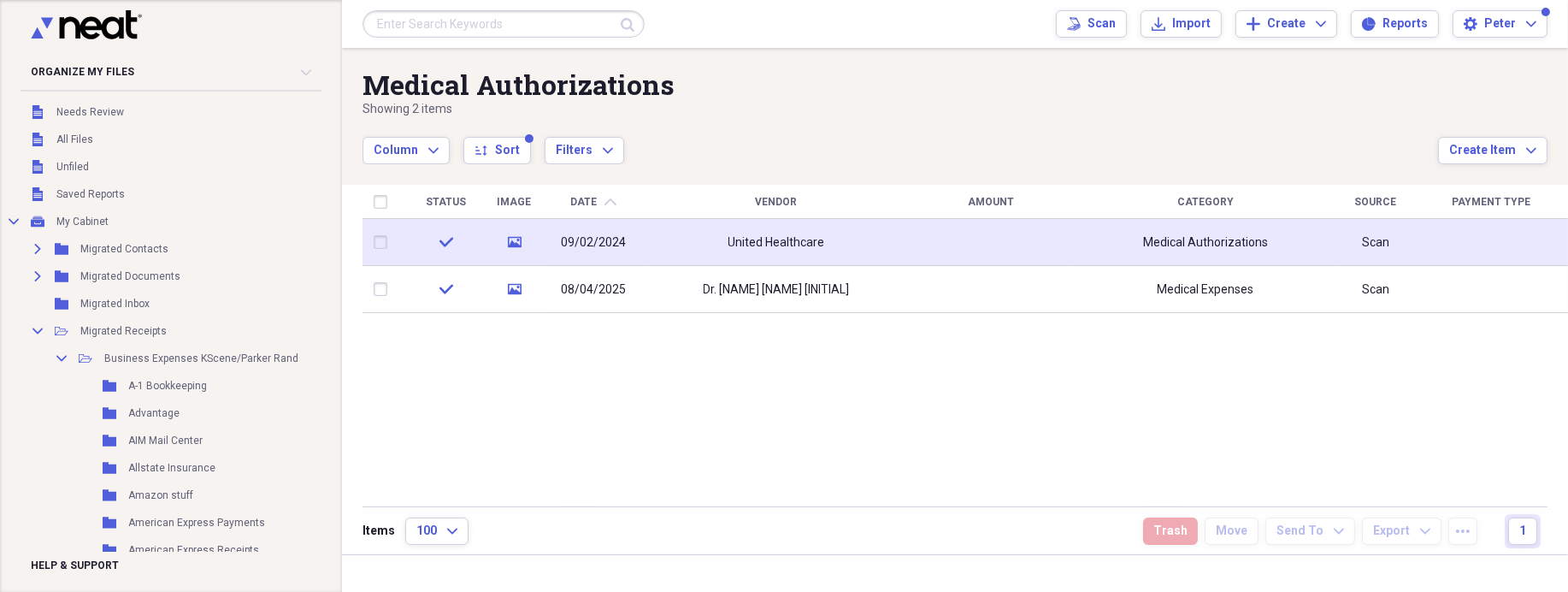 click on "chevron-up" 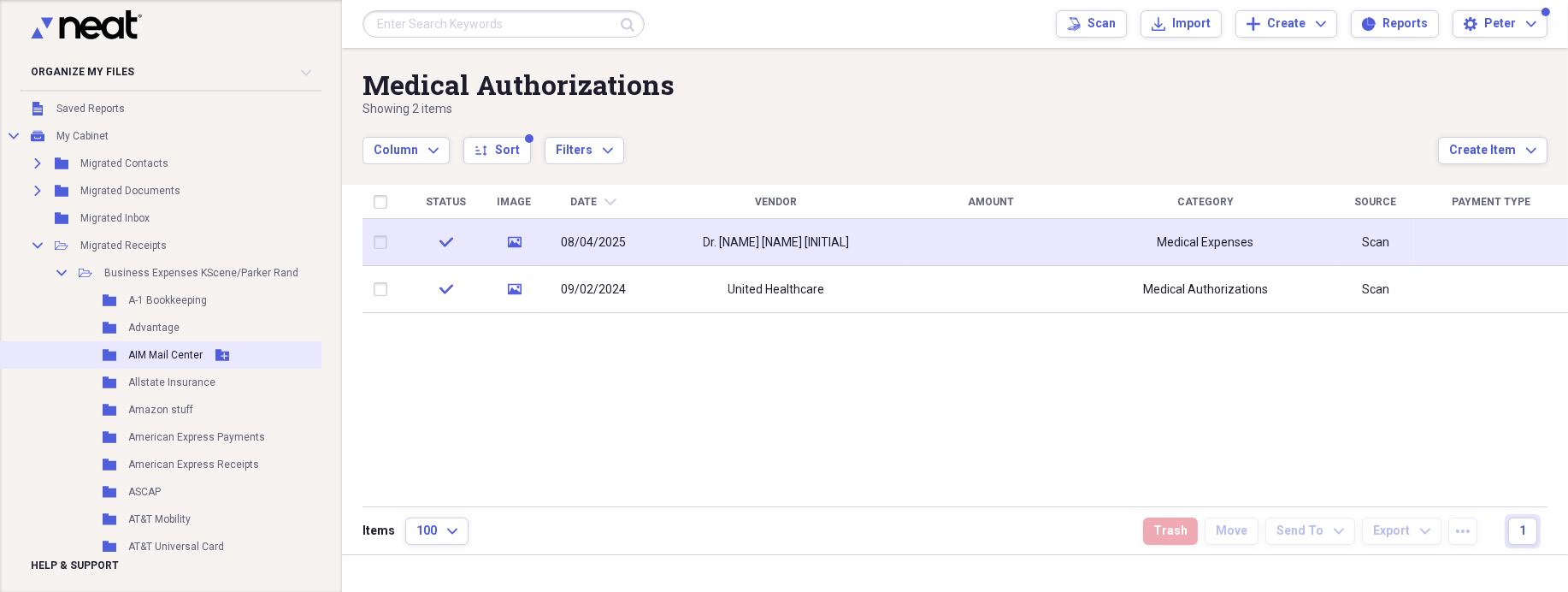 scroll, scrollTop: 0, scrollLeft: 0, axis: both 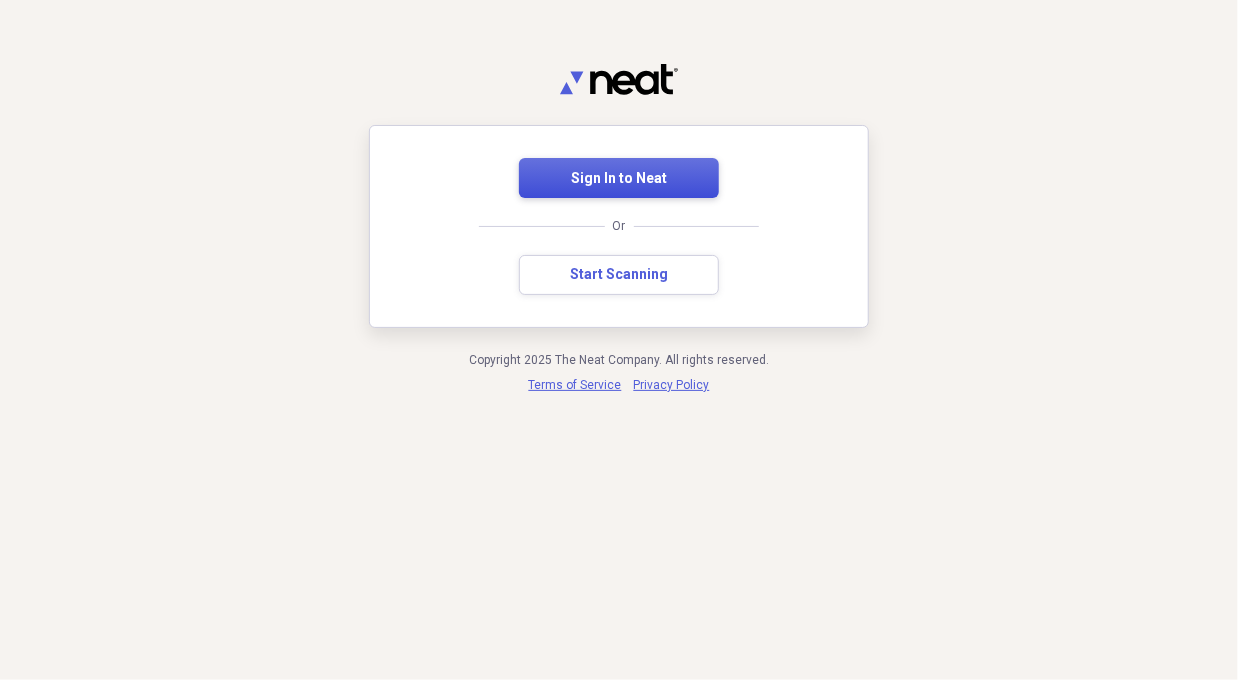 click on "Sign In to Neat" at bounding box center (619, 179) 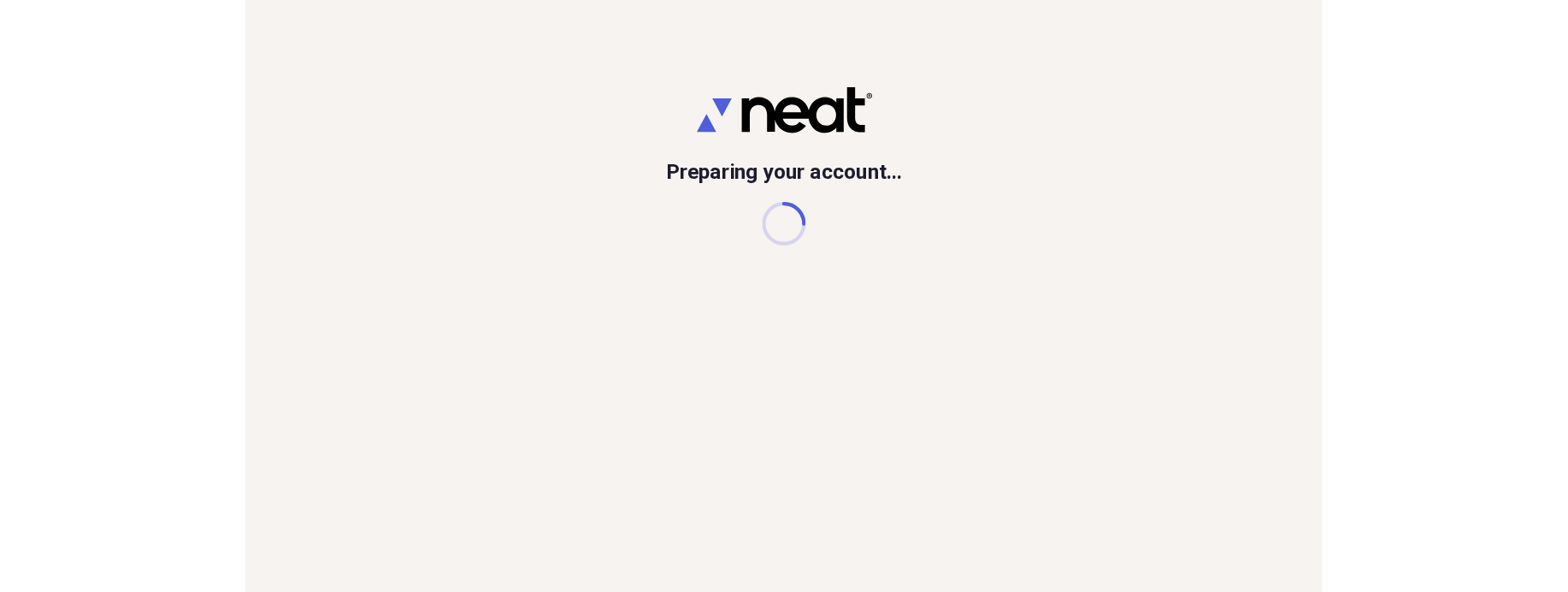 scroll, scrollTop: 0, scrollLeft: 0, axis: both 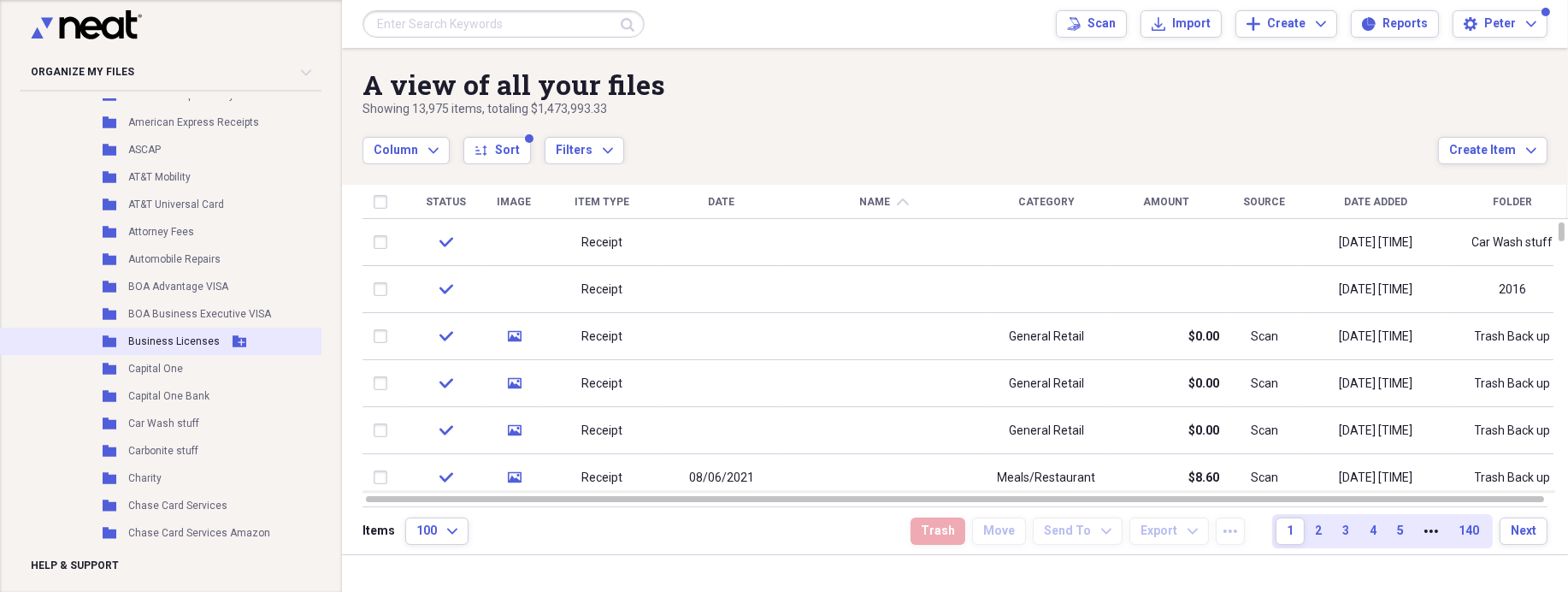 click on "Business Licenses" at bounding box center [174, 341] 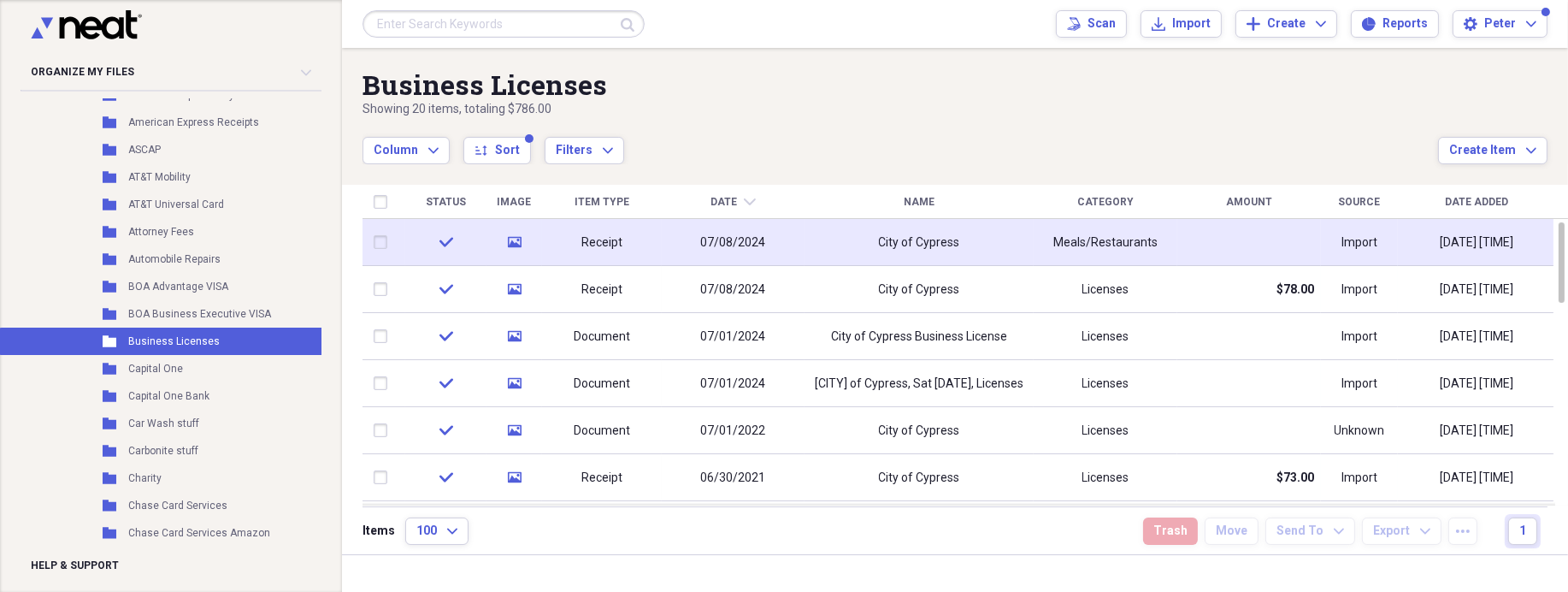 click on "07/08/2024" at bounding box center (733, 242) 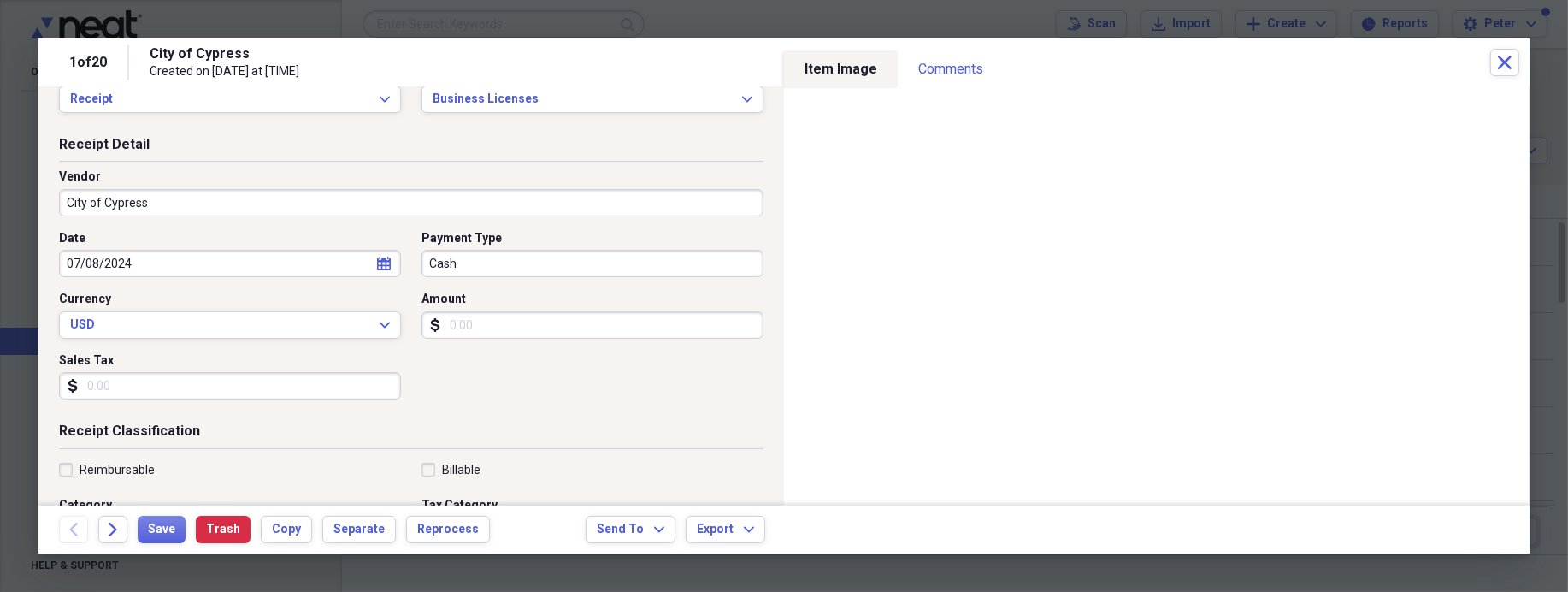 scroll, scrollTop: 171, scrollLeft: 0, axis: vertical 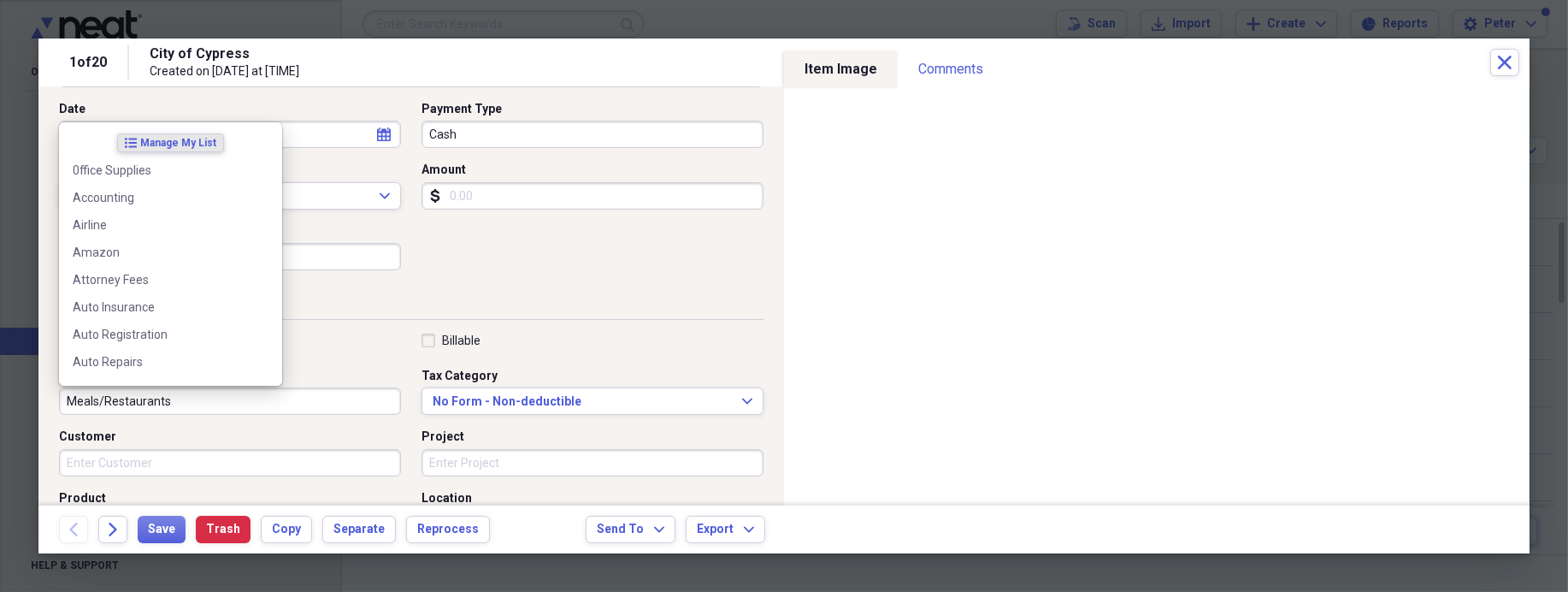 click on "Meals/Restaurants" at bounding box center (230, 401) 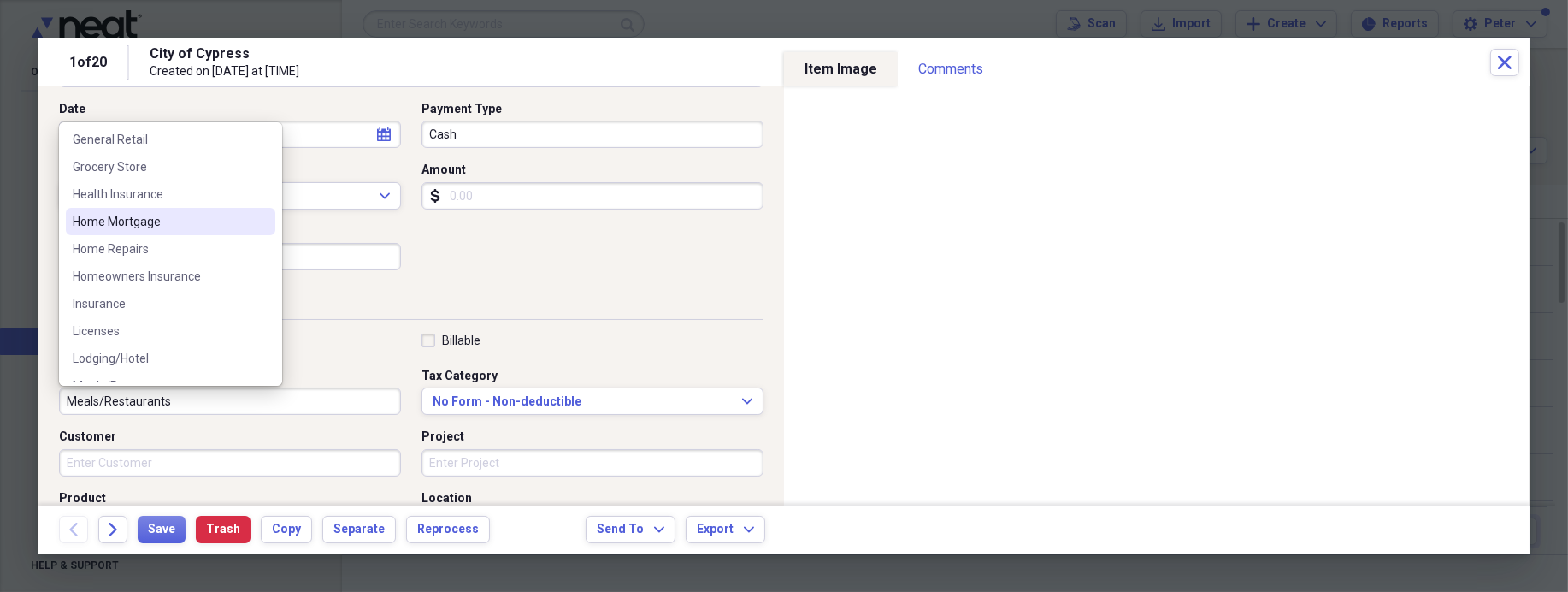 scroll, scrollTop: 855, scrollLeft: 0, axis: vertical 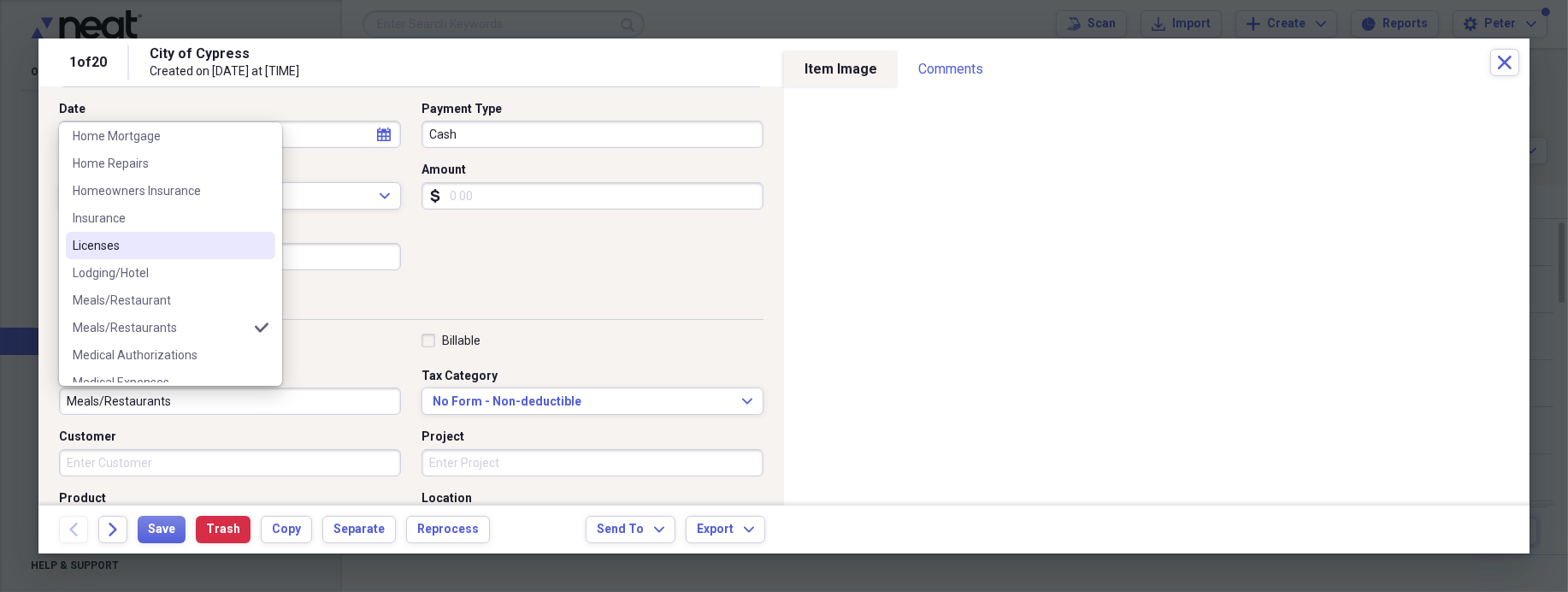 click on "Licenses" at bounding box center [160, 246] 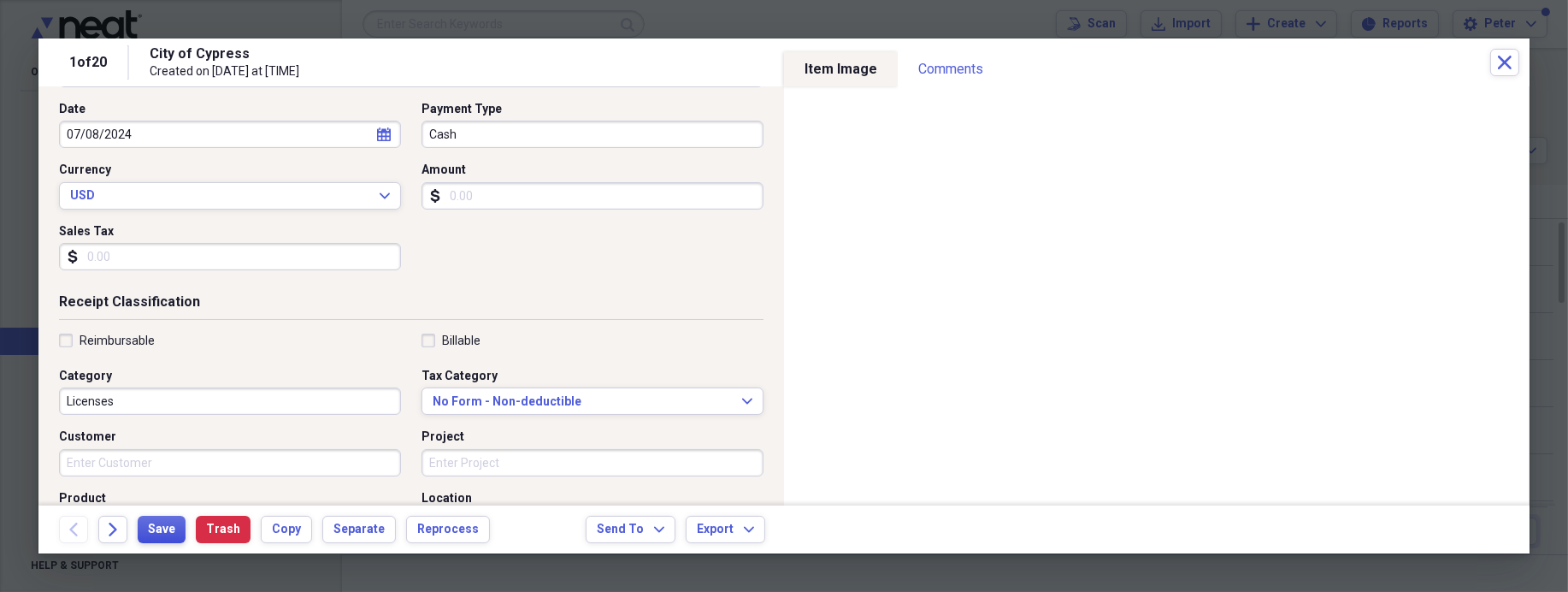 click on "Save" at bounding box center [162, 530] 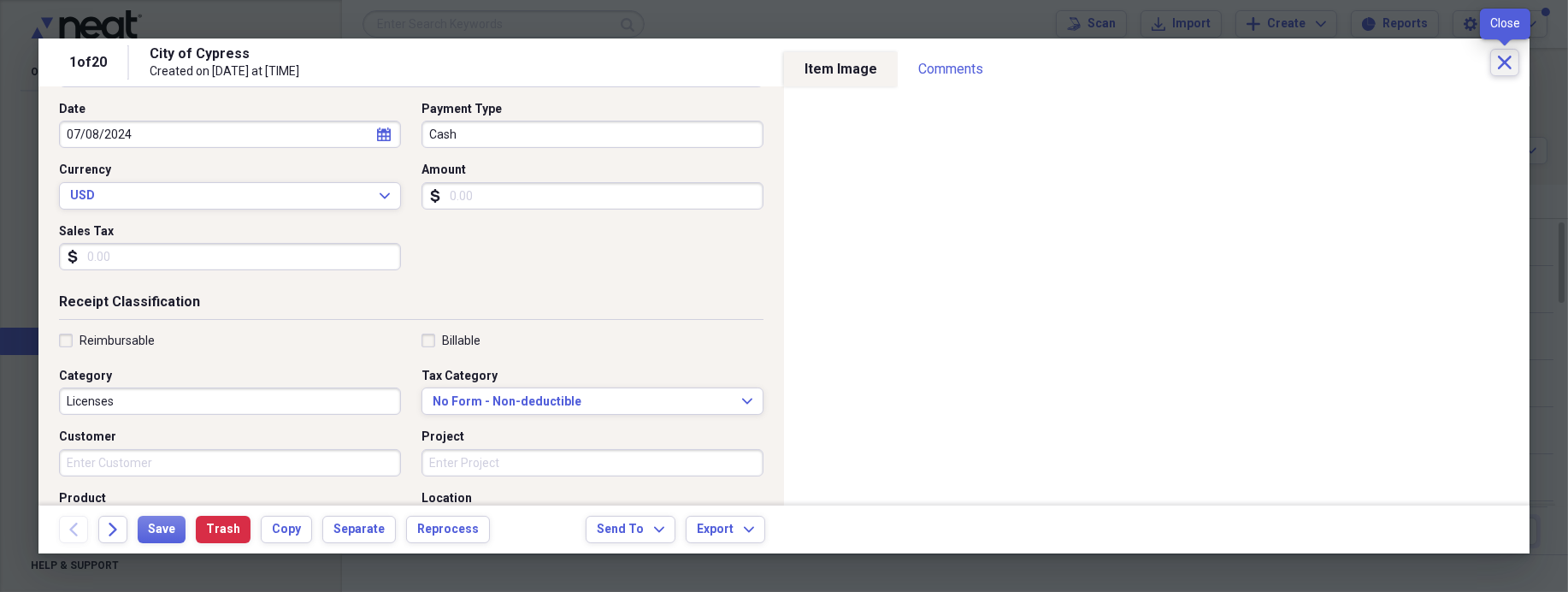 click 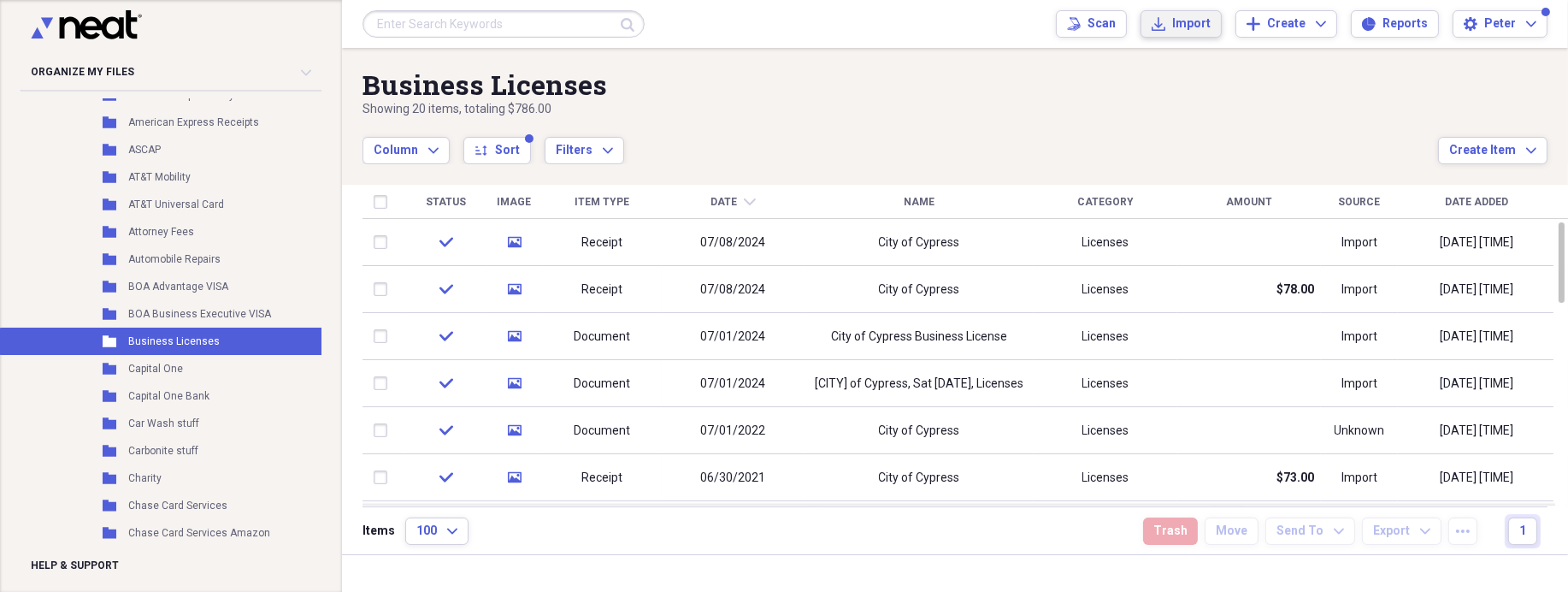click on "Import" at bounding box center (1191, 24) 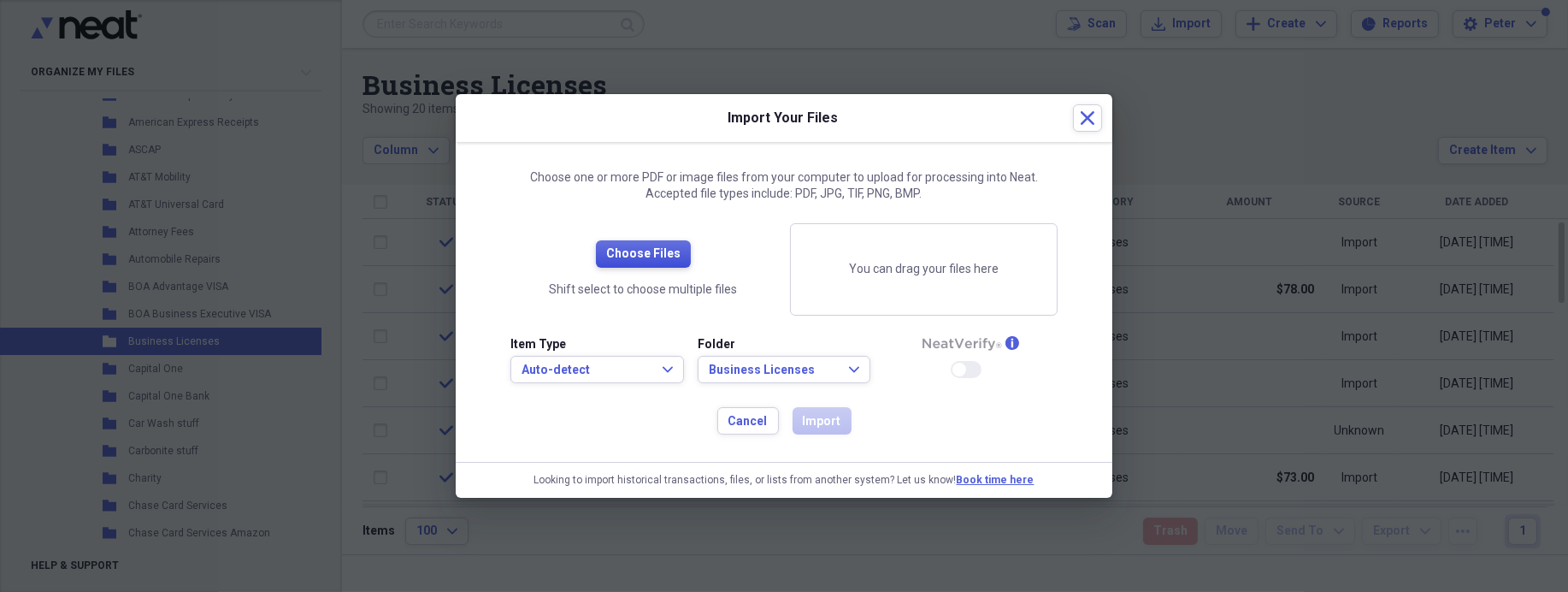 click on "Choose Files" at bounding box center [643, 254] 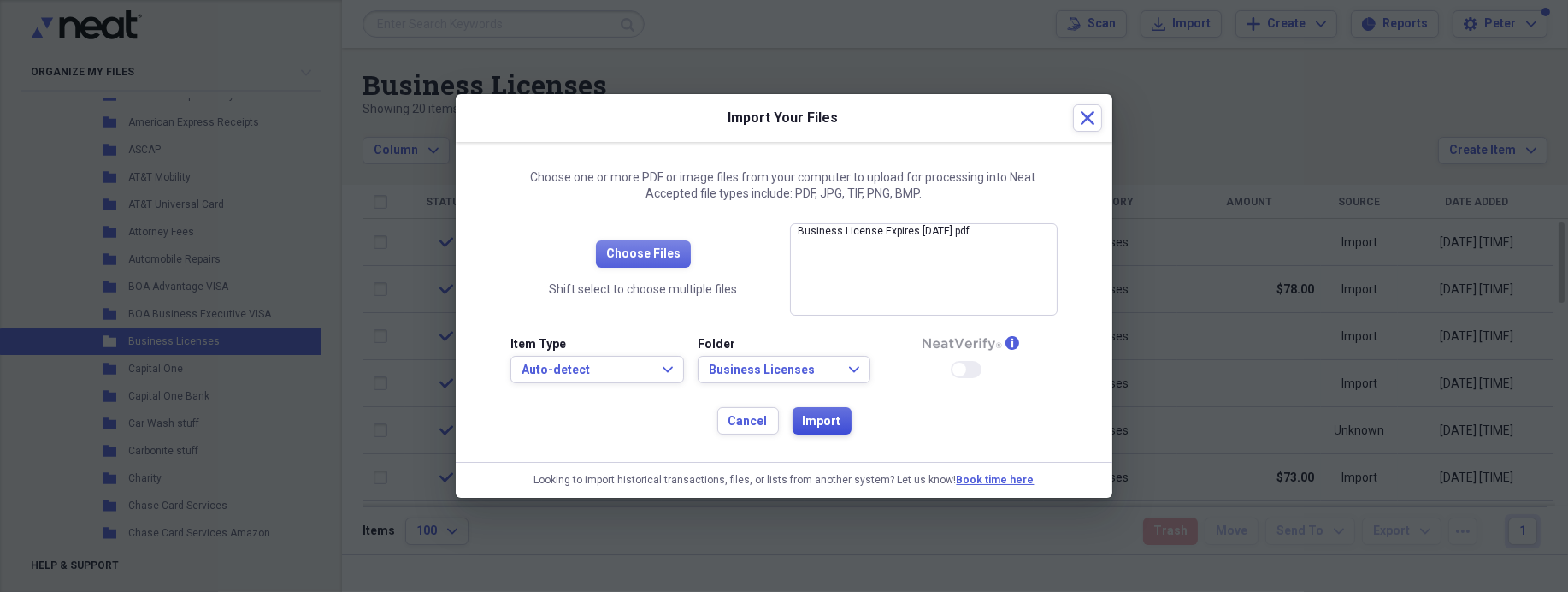 click on "Import" at bounding box center [822, 422] 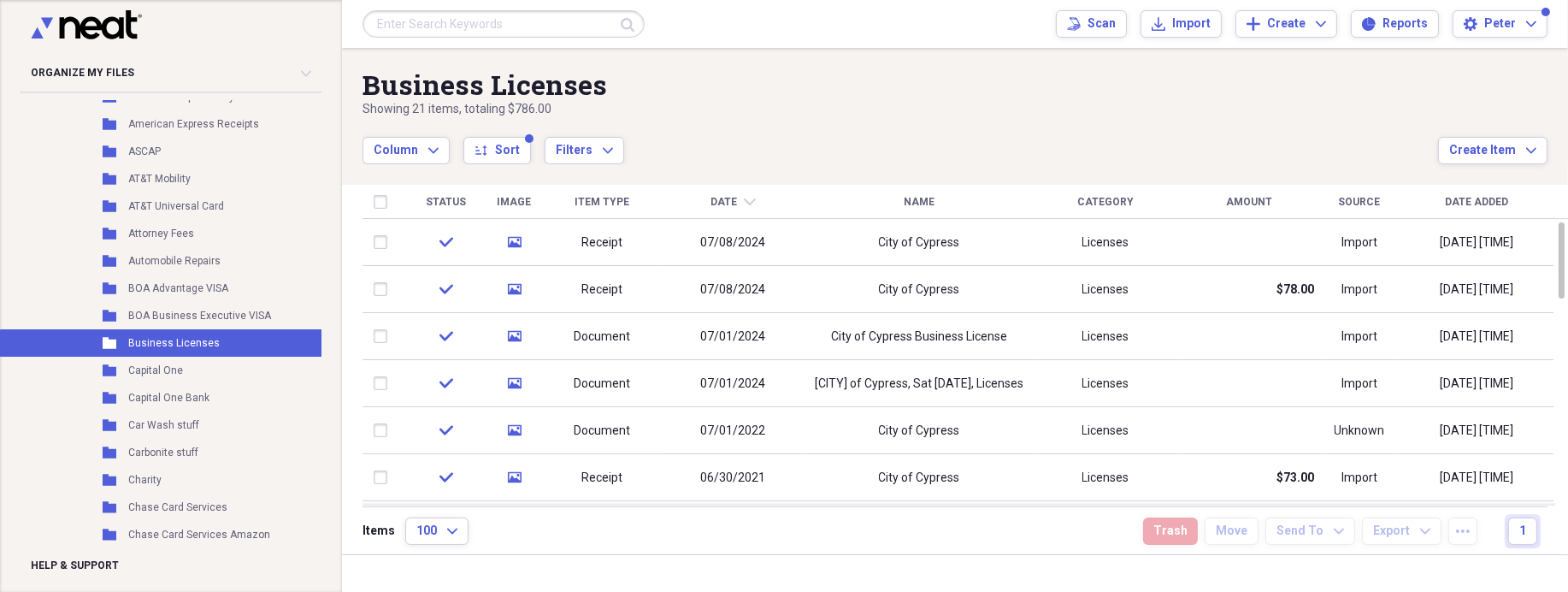 click on "chevron-down" 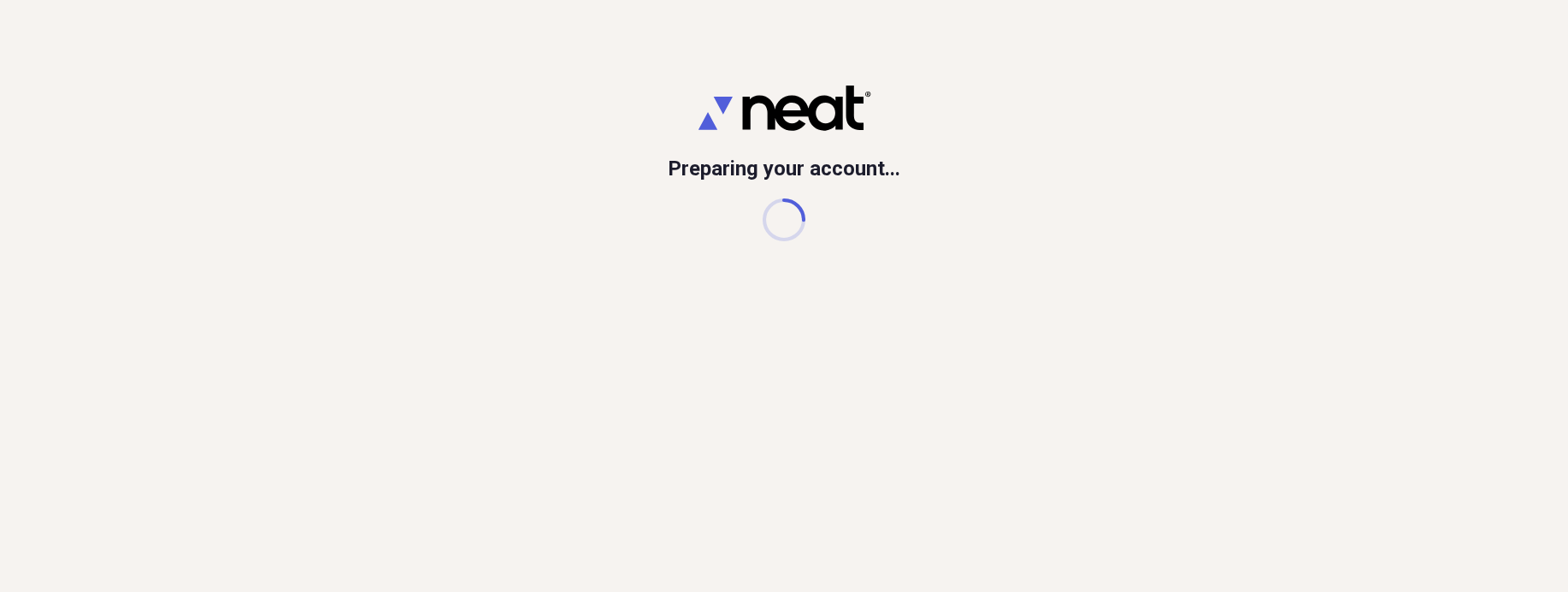 scroll, scrollTop: 0, scrollLeft: 0, axis: both 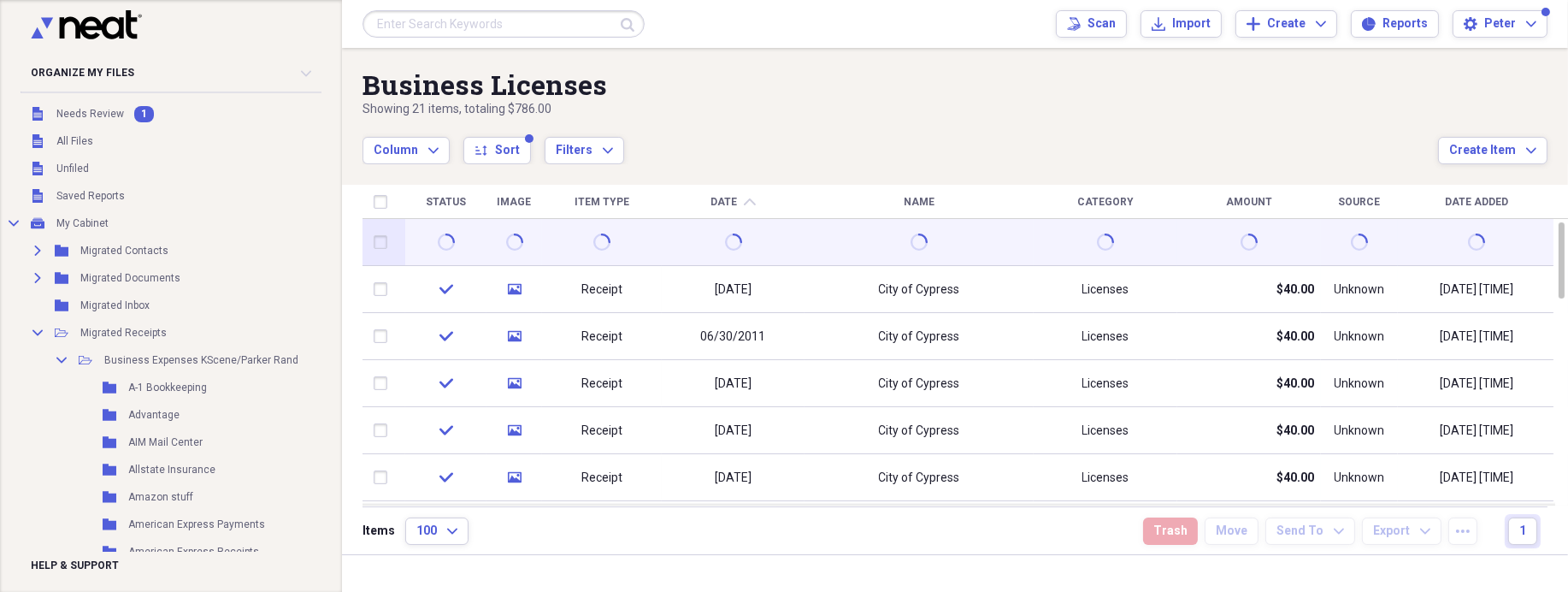 click at bounding box center (384, 242) 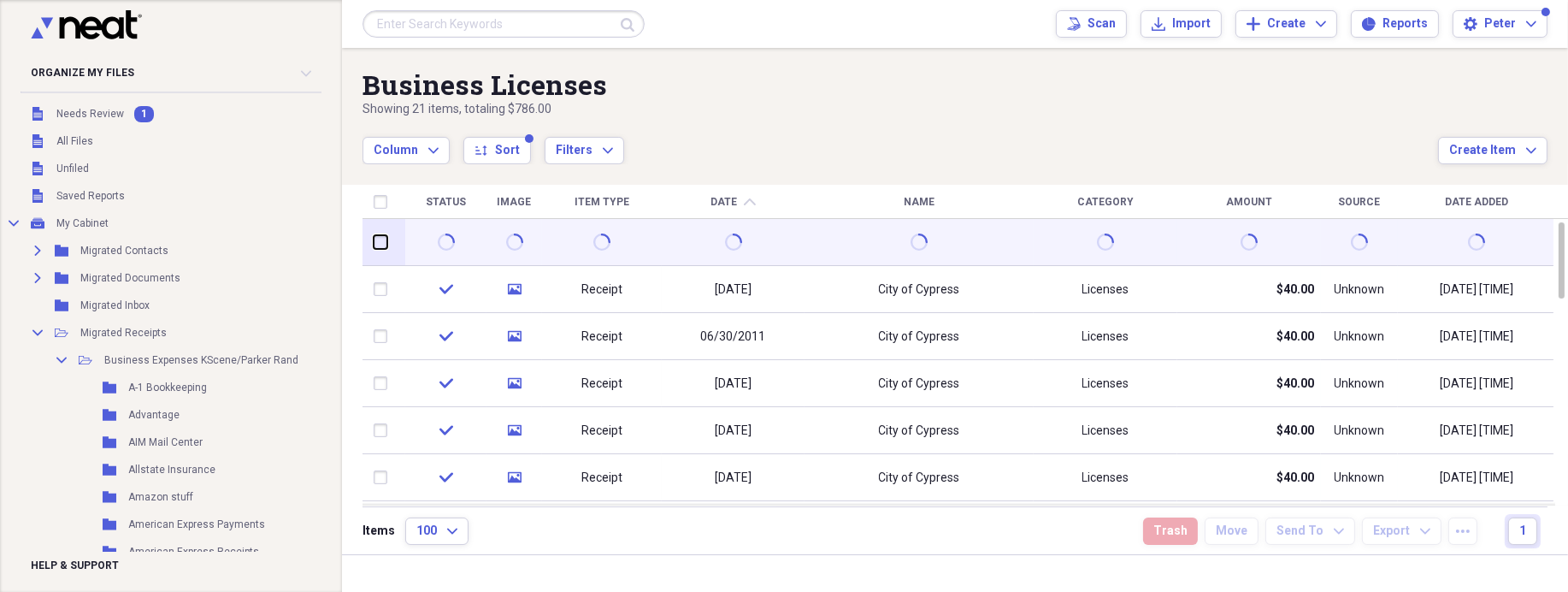 click at bounding box center (374, 242) 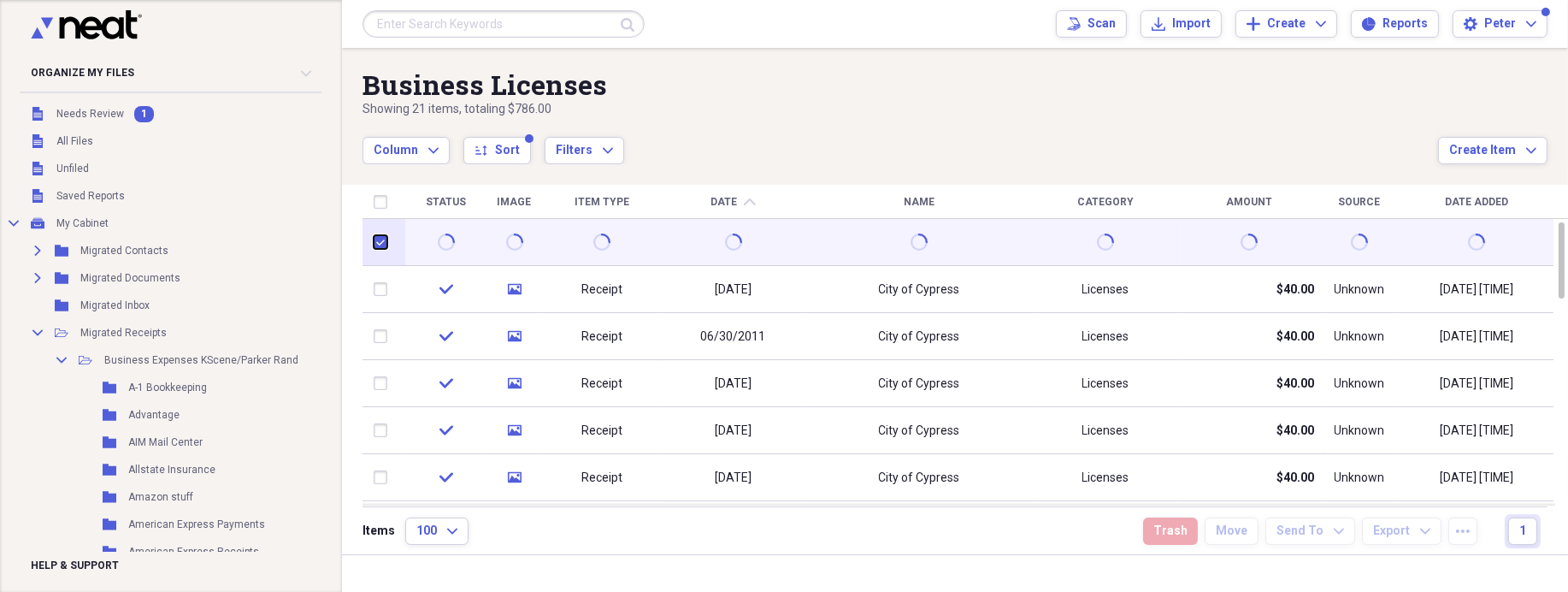 checkbox on "true" 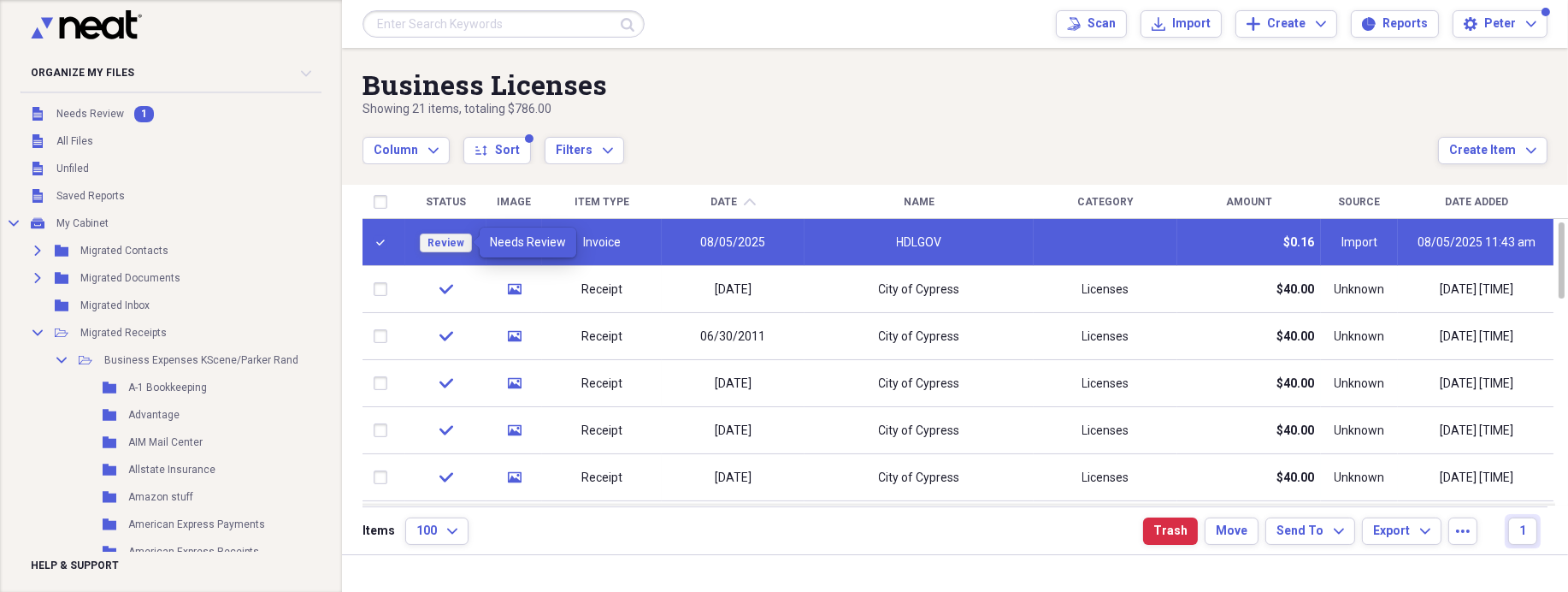 click on "Review" at bounding box center [445, 243] 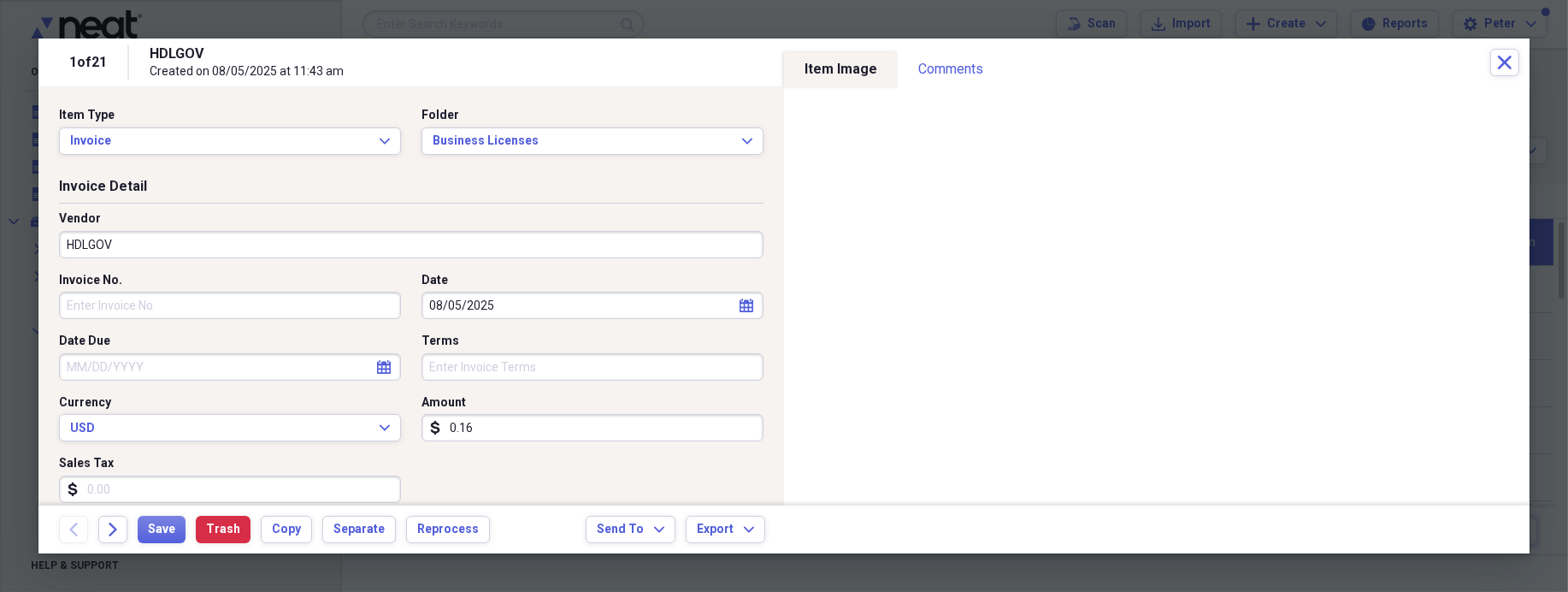 click on "HDLGOV" at bounding box center [411, 245] 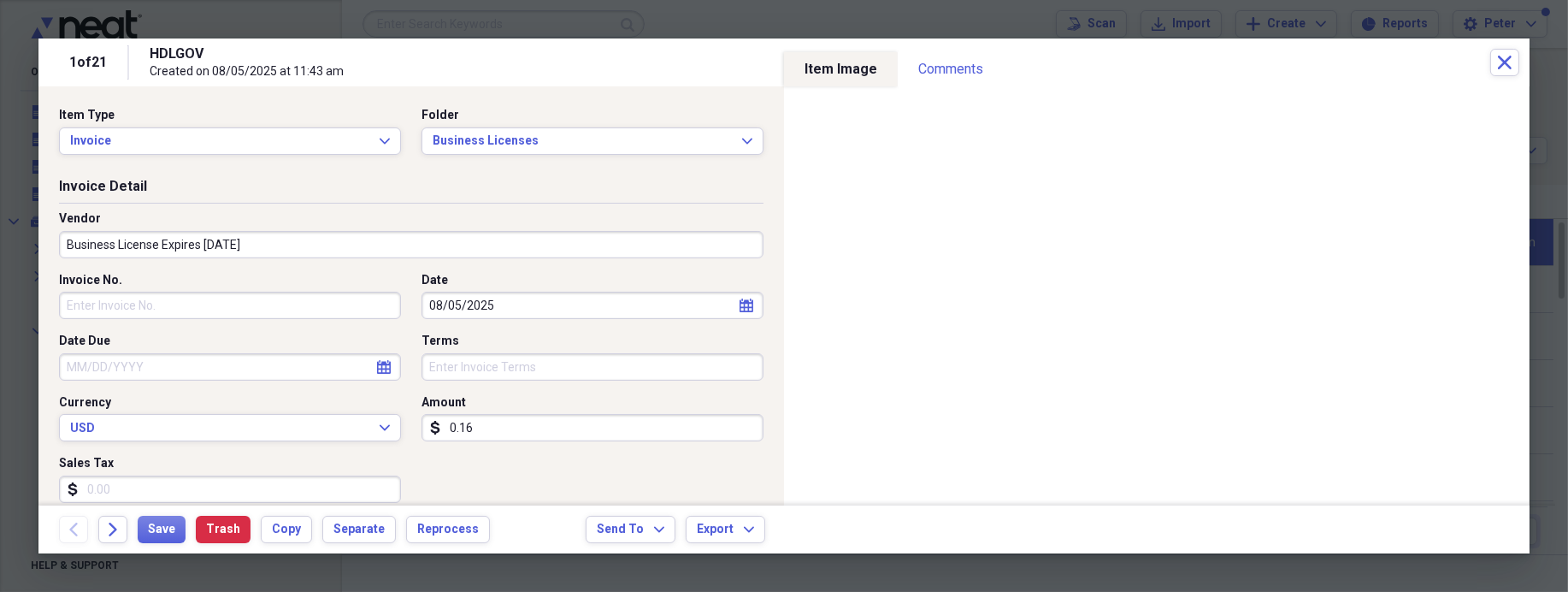 type on "Business License Expires 8-31-2025" 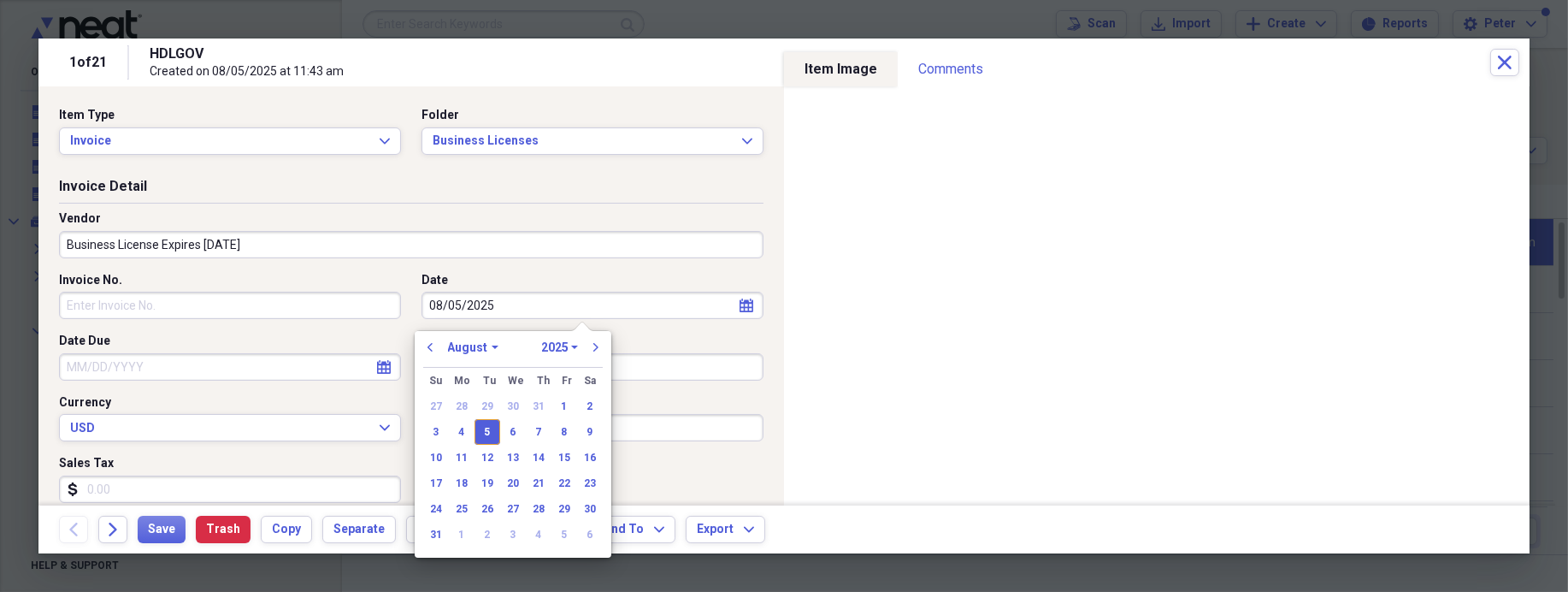 click on "08/05/2025" at bounding box center [592, 305] 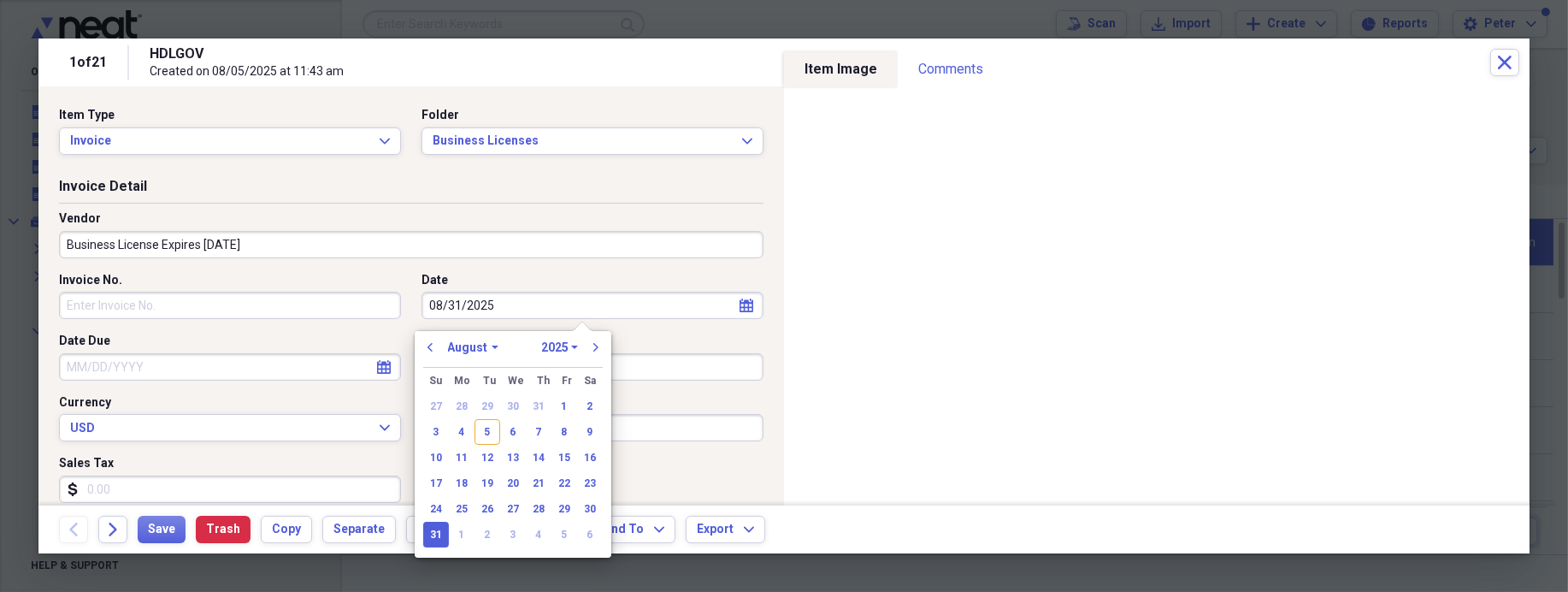 type on "08/31/2025" 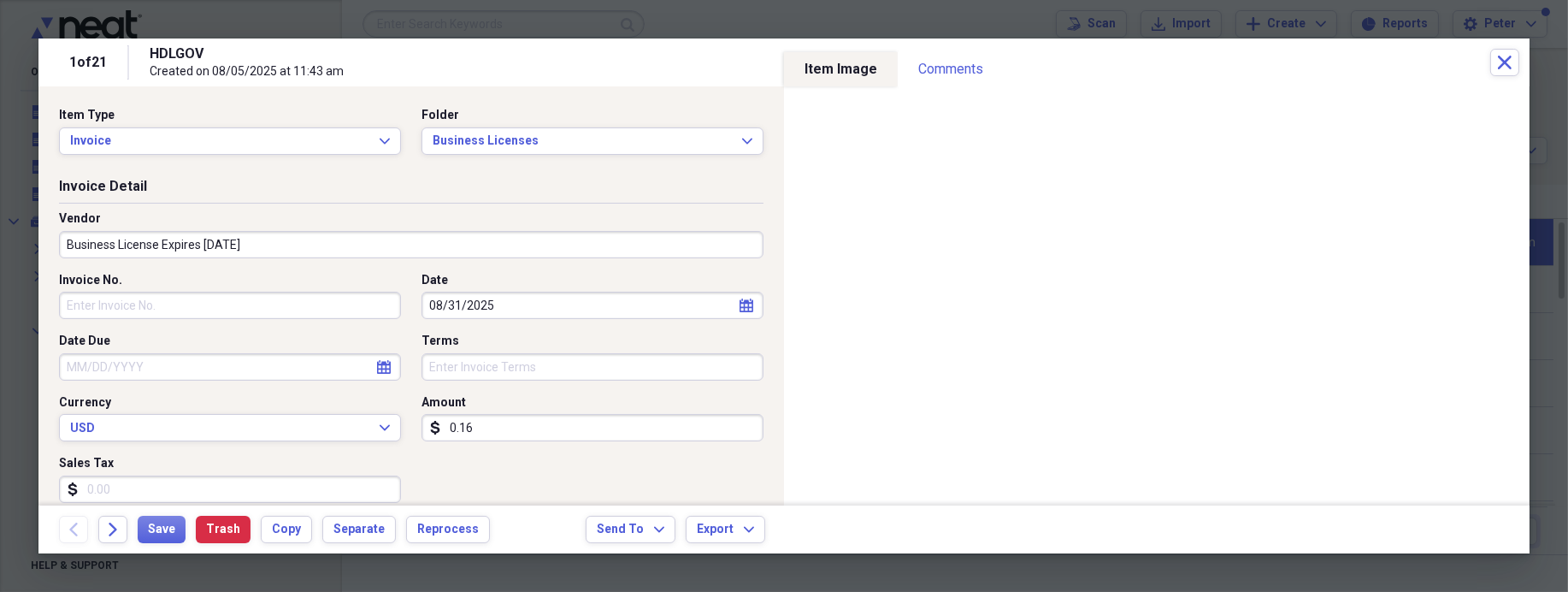 click on "calendar" 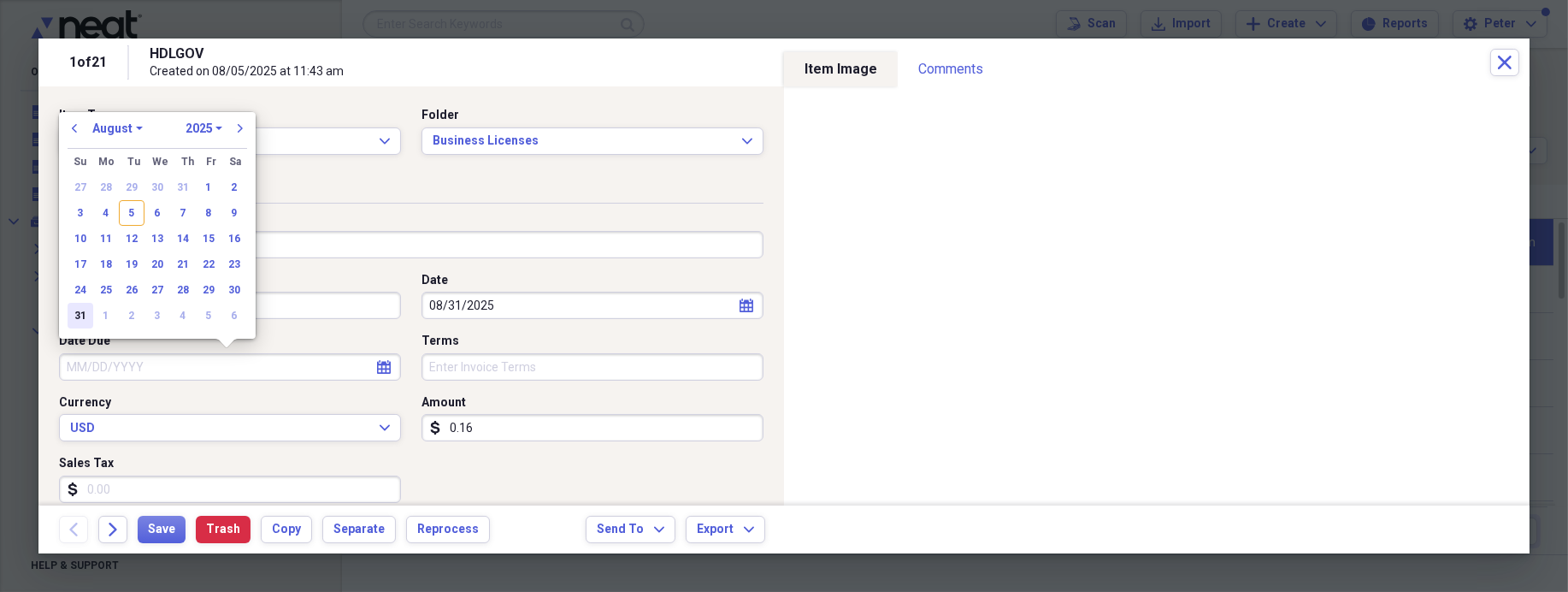 click on "31" at bounding box center (80, 316) 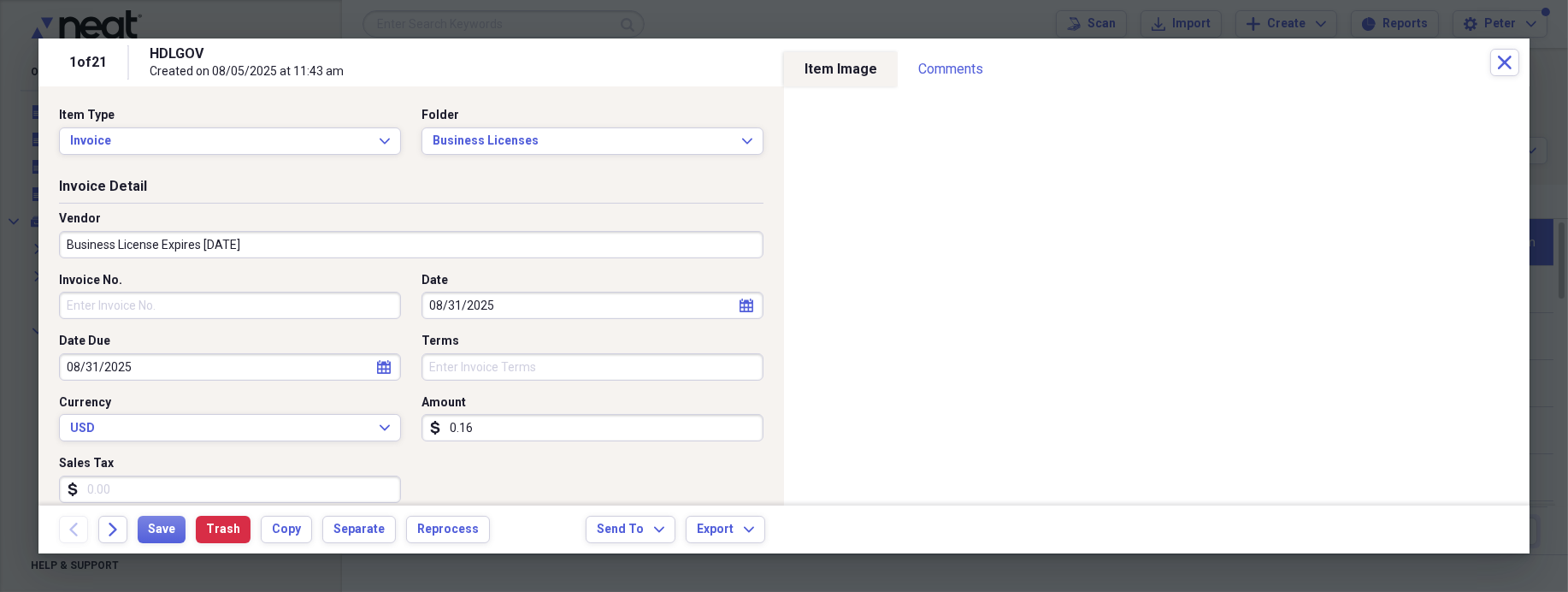 click on "0.16" at bounding box center [592, 428] 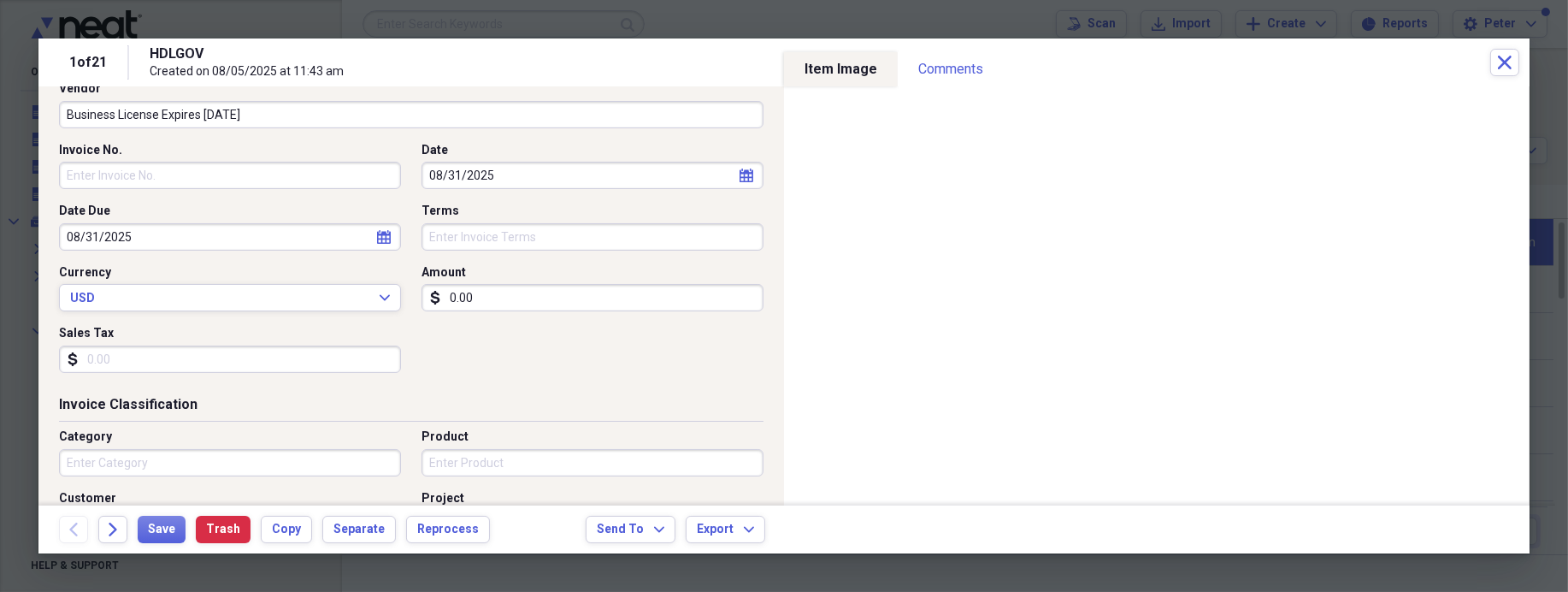 scroll, scrollTop: 171, scrollLeft: 0, axis: vertical 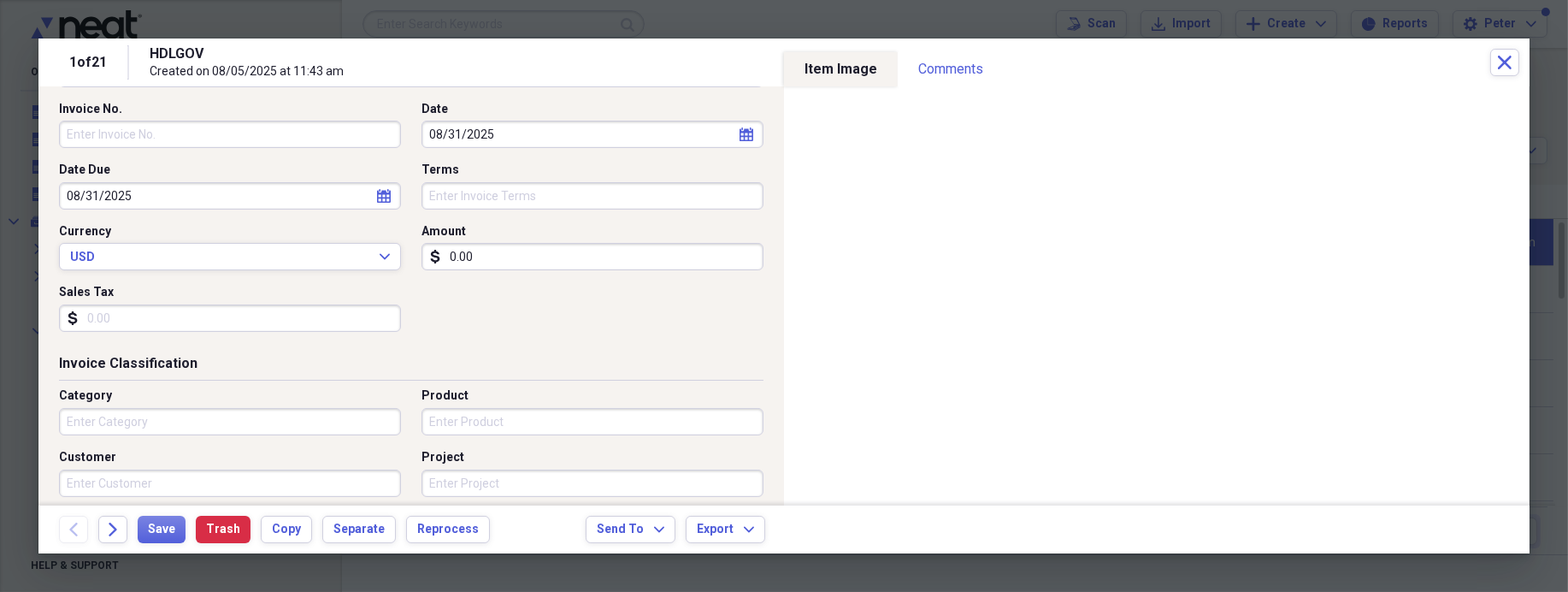 type on "0.00" 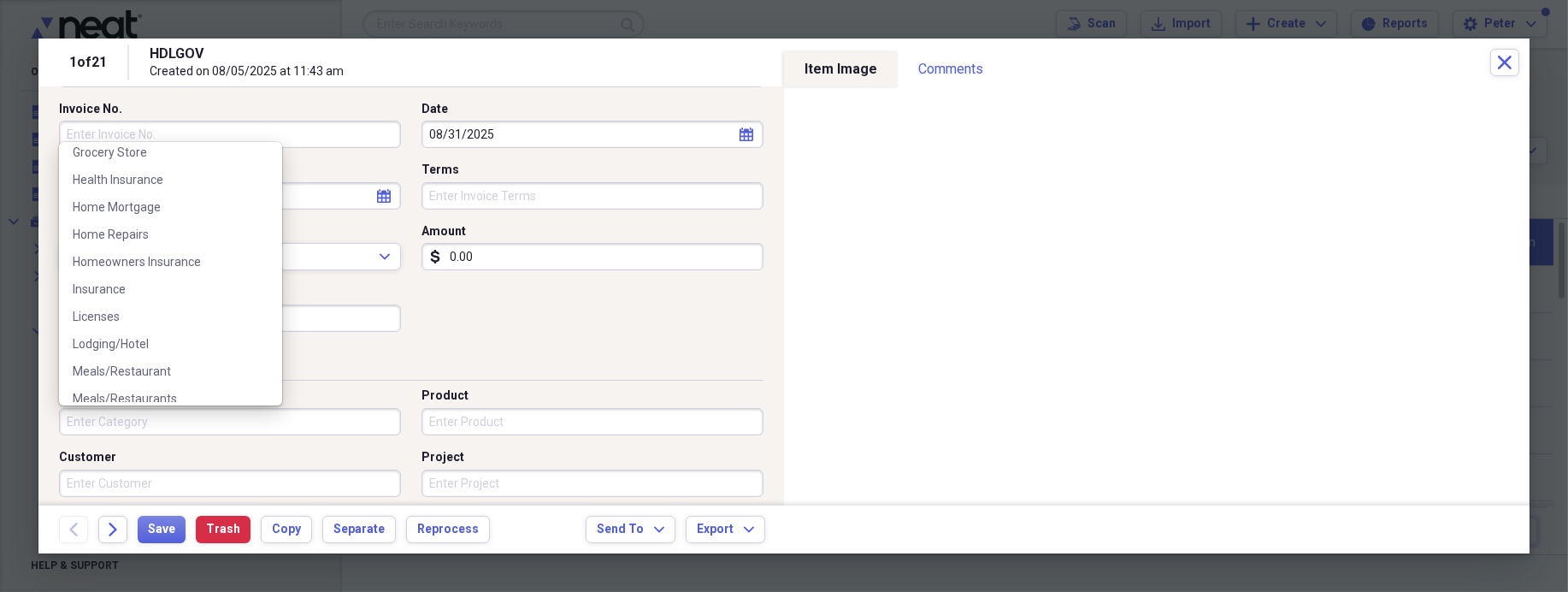 scroll, scrollTop: 770, scrollLeft: 0, axis: vertical 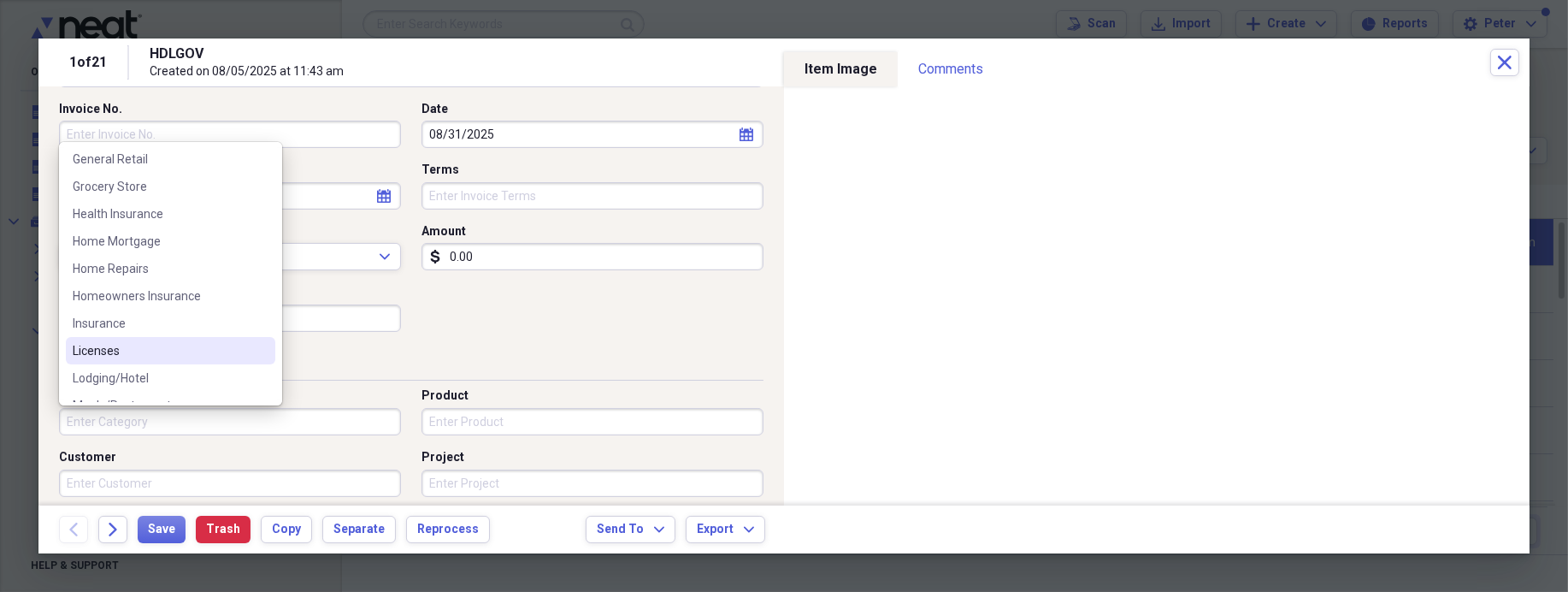 click on "Licenses" at bounding box center (160, 351) 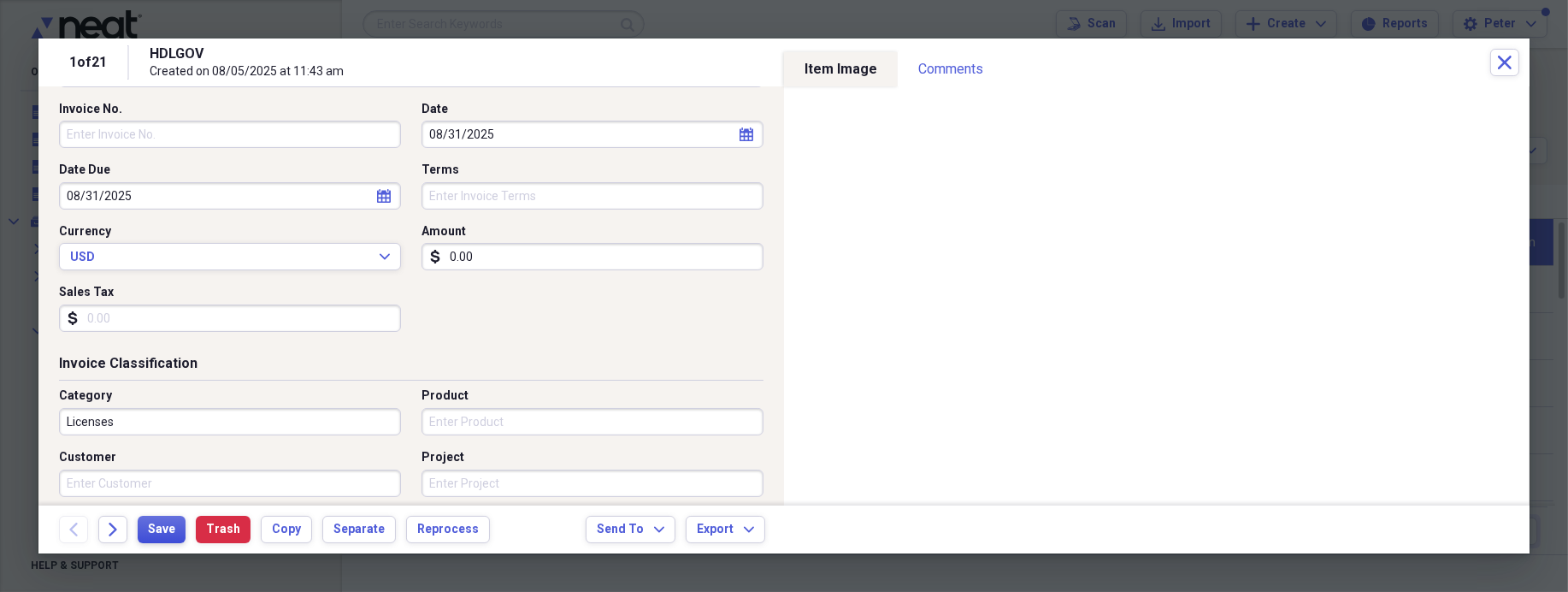 click on "Save" at bounding box center [162, 530] 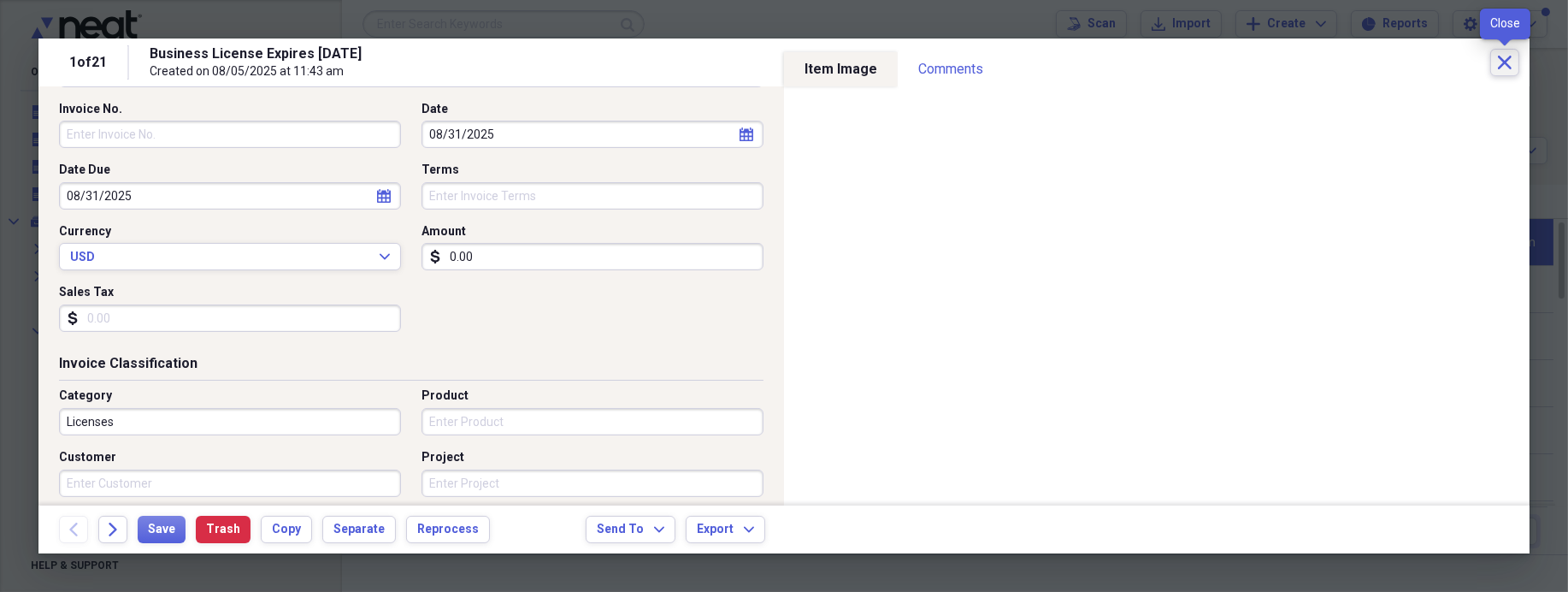 click 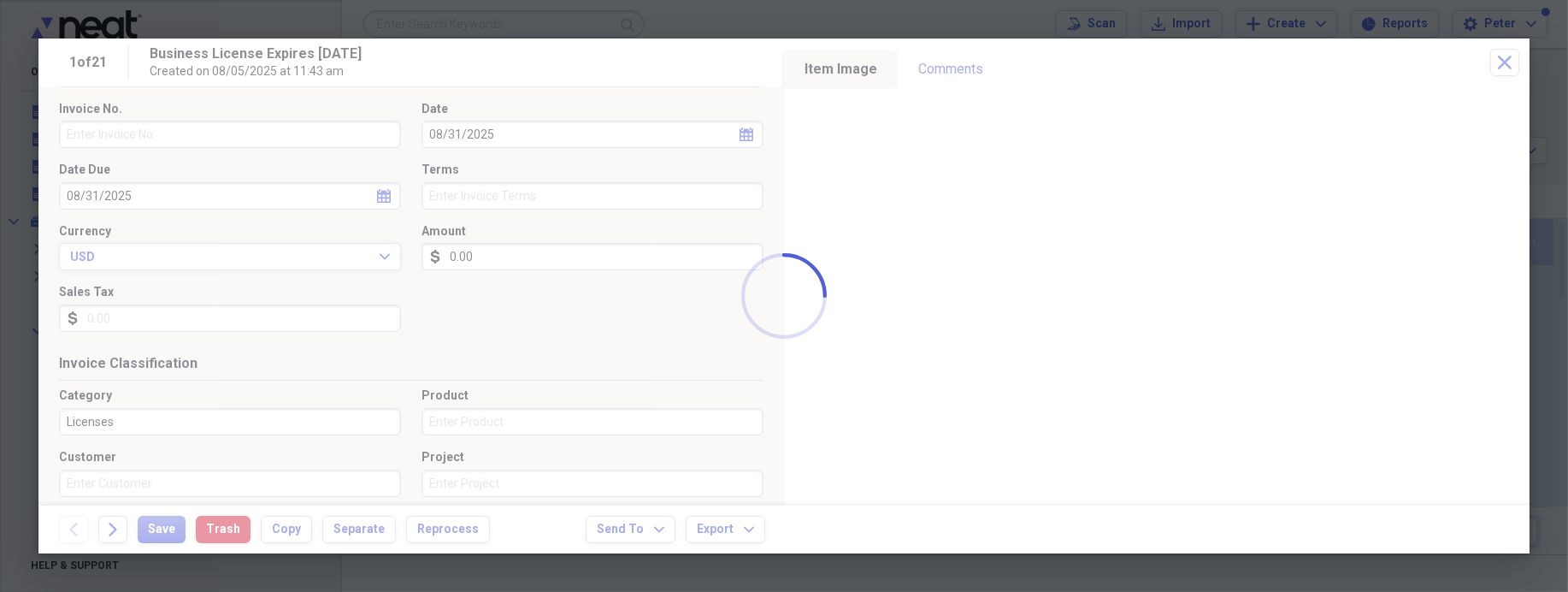 checkbox on "false" 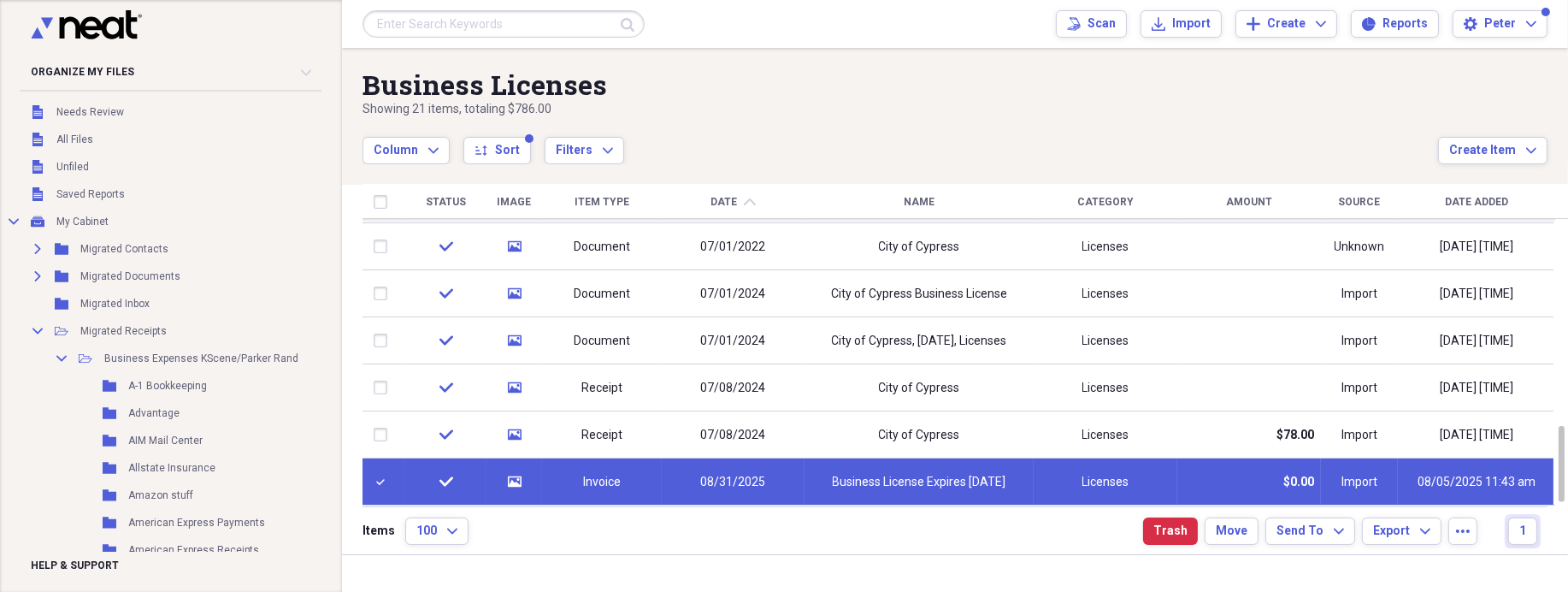 click on "chevron-up" 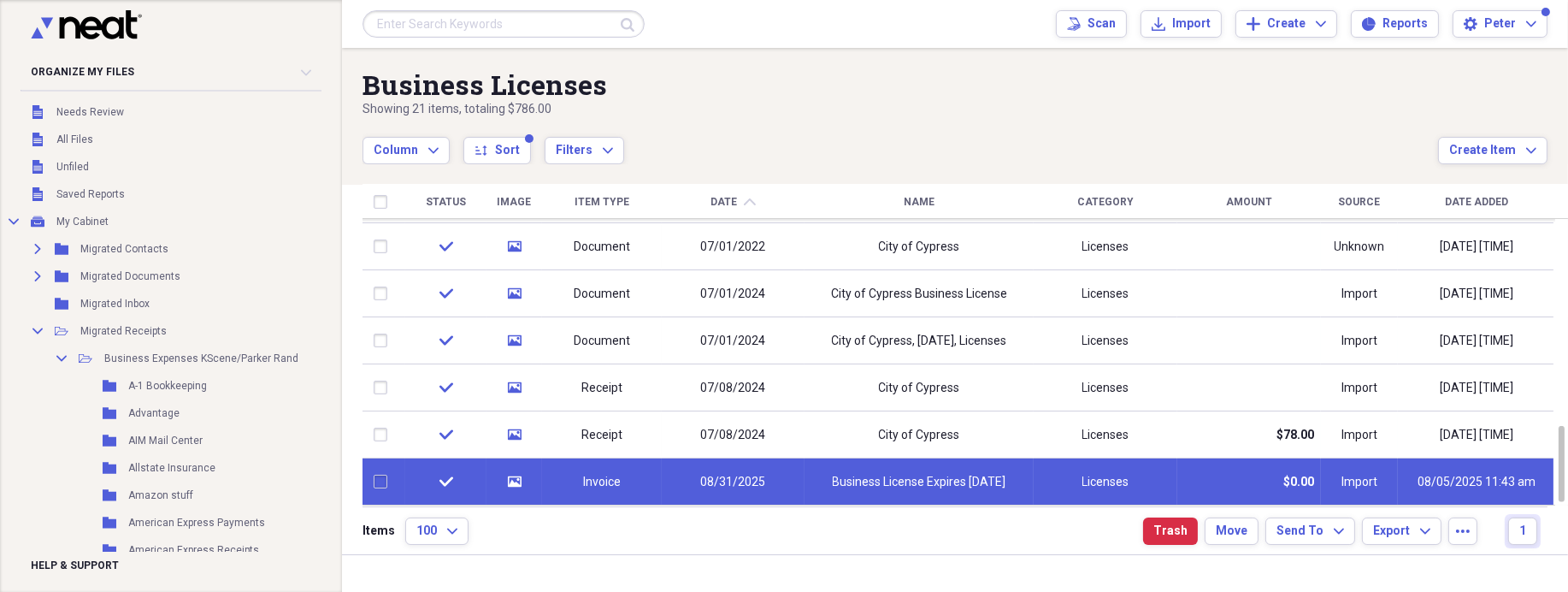 checkbox on "false" 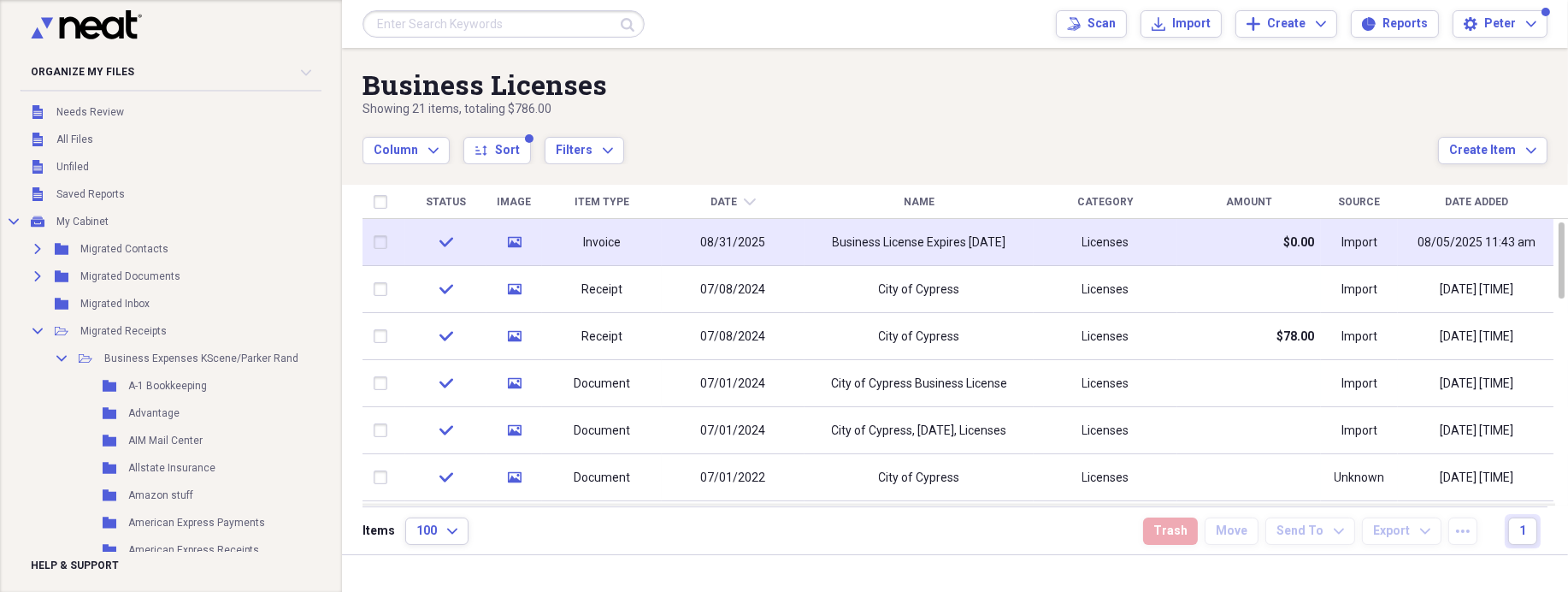 click on "Invoice" at bounding box center [602, 242] 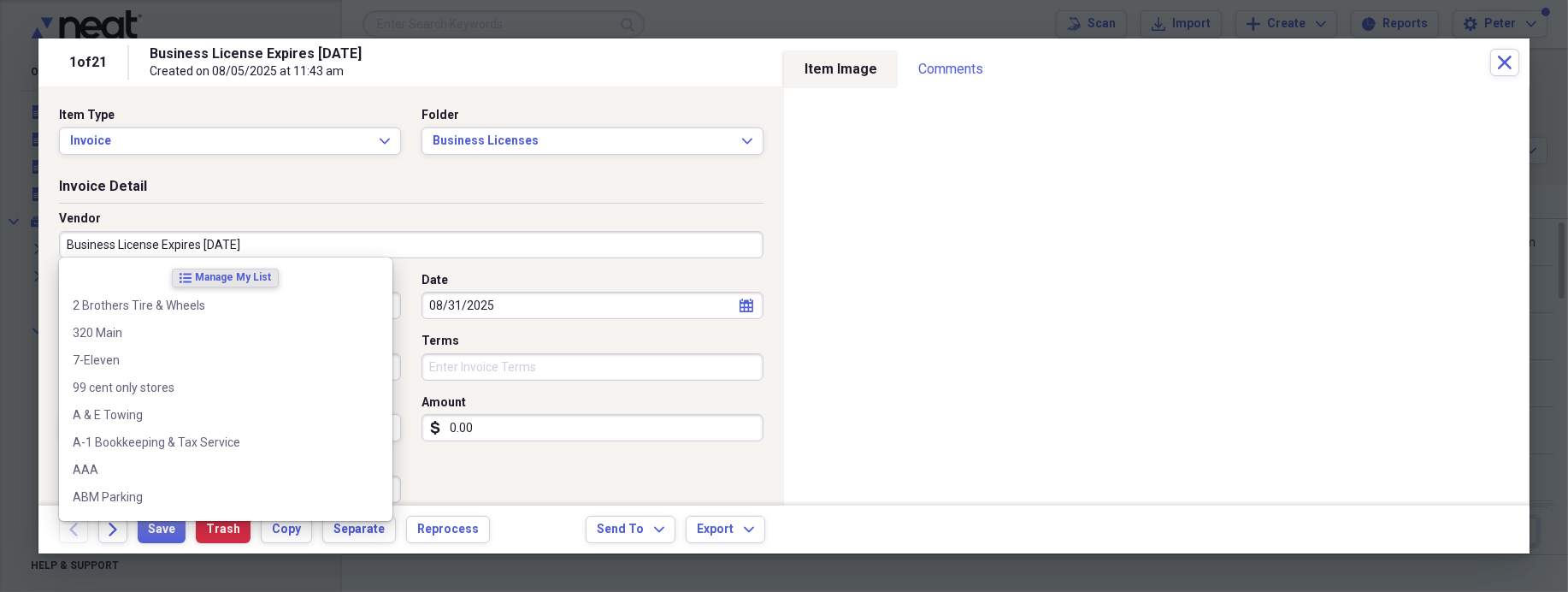 click on "Business License Expires 8-31-2025" at bounding box center [411, 245] 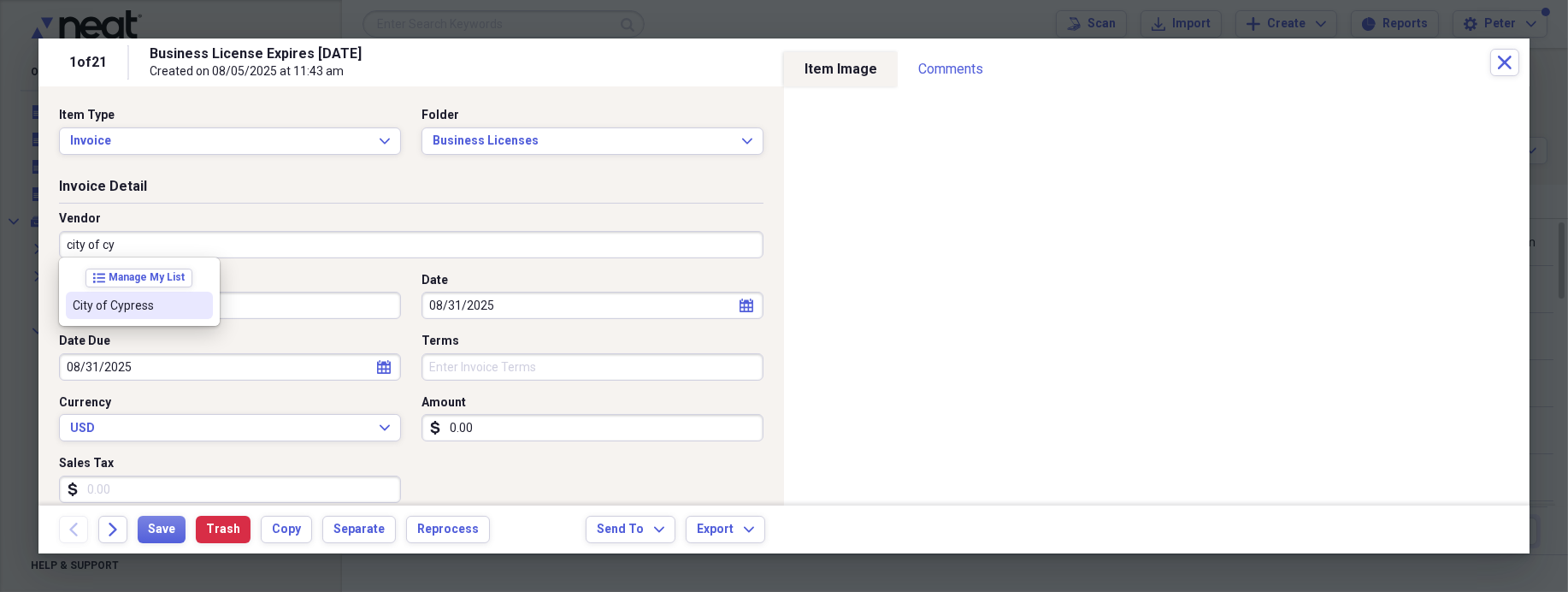 click on "City of Cypress" at bounding box center [129, 305] 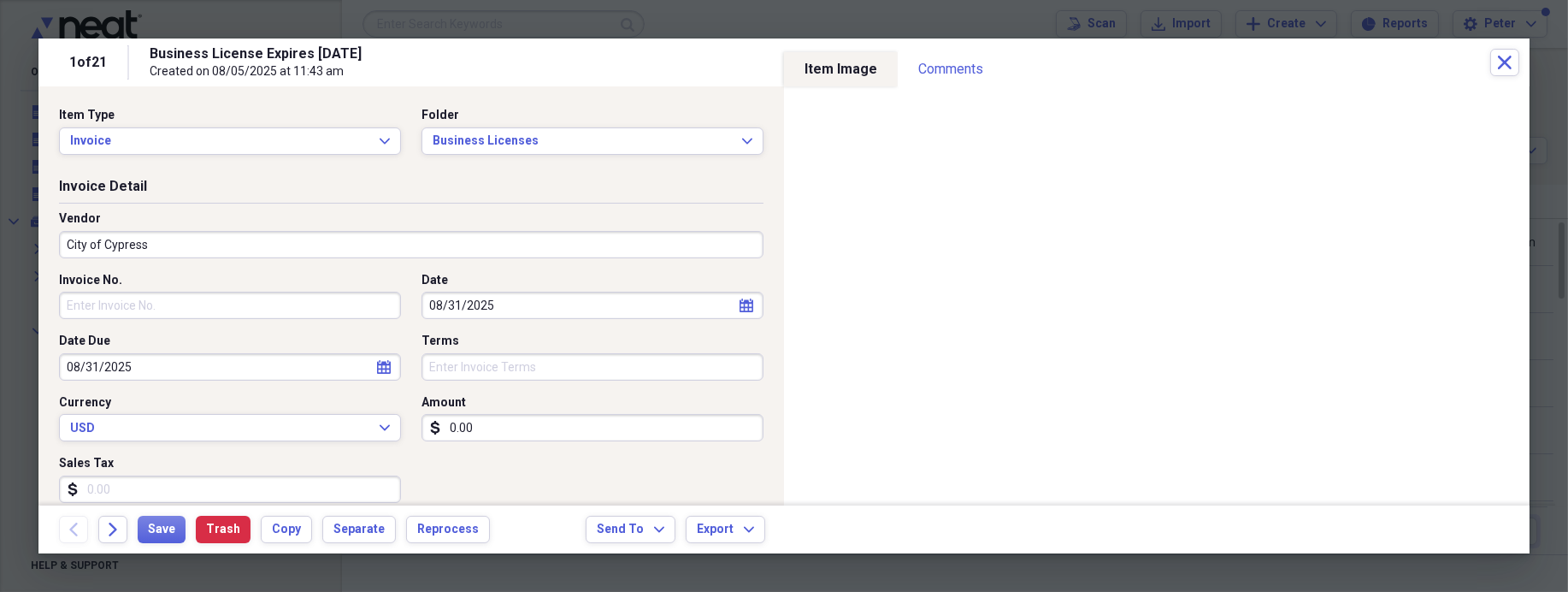 click on "City of Cypress" at bounding box center [411, 245] 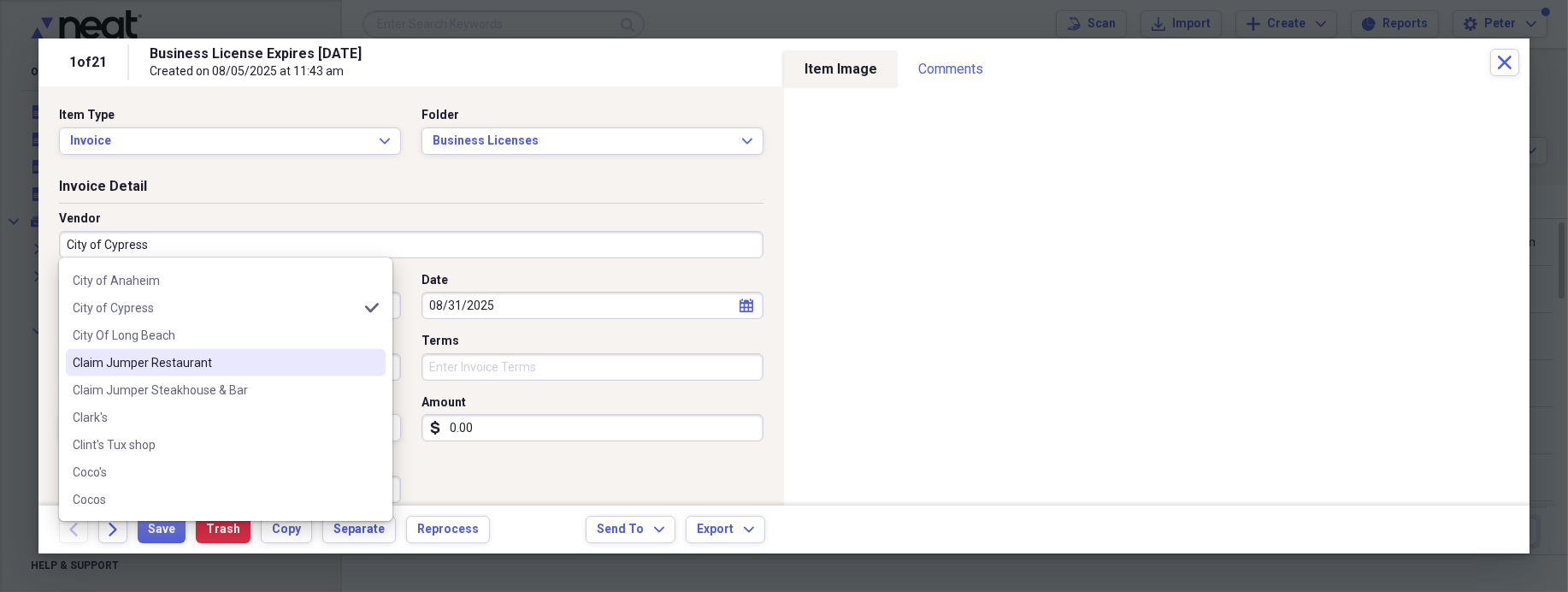 scroll, scrollTop: 4136, scrollLeft: 0, axis: vertical 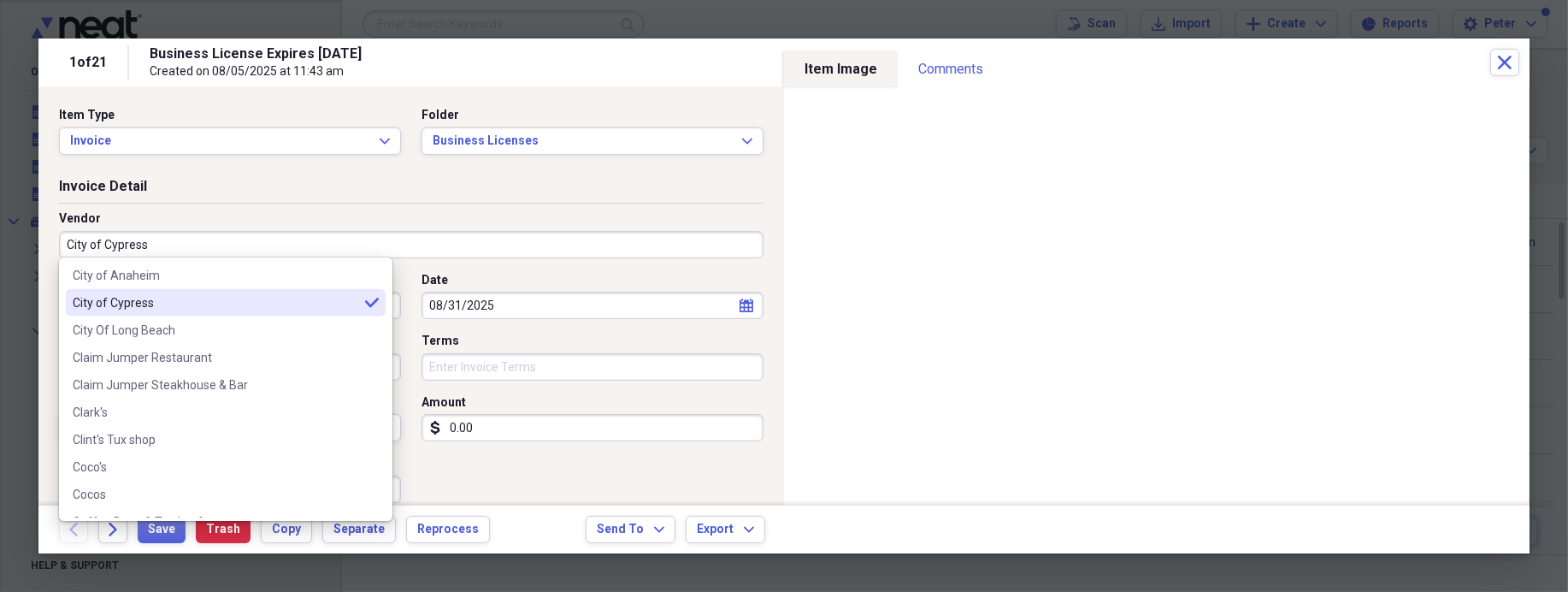 click on "City of Cypress selected" at bounding box center [226, 303] 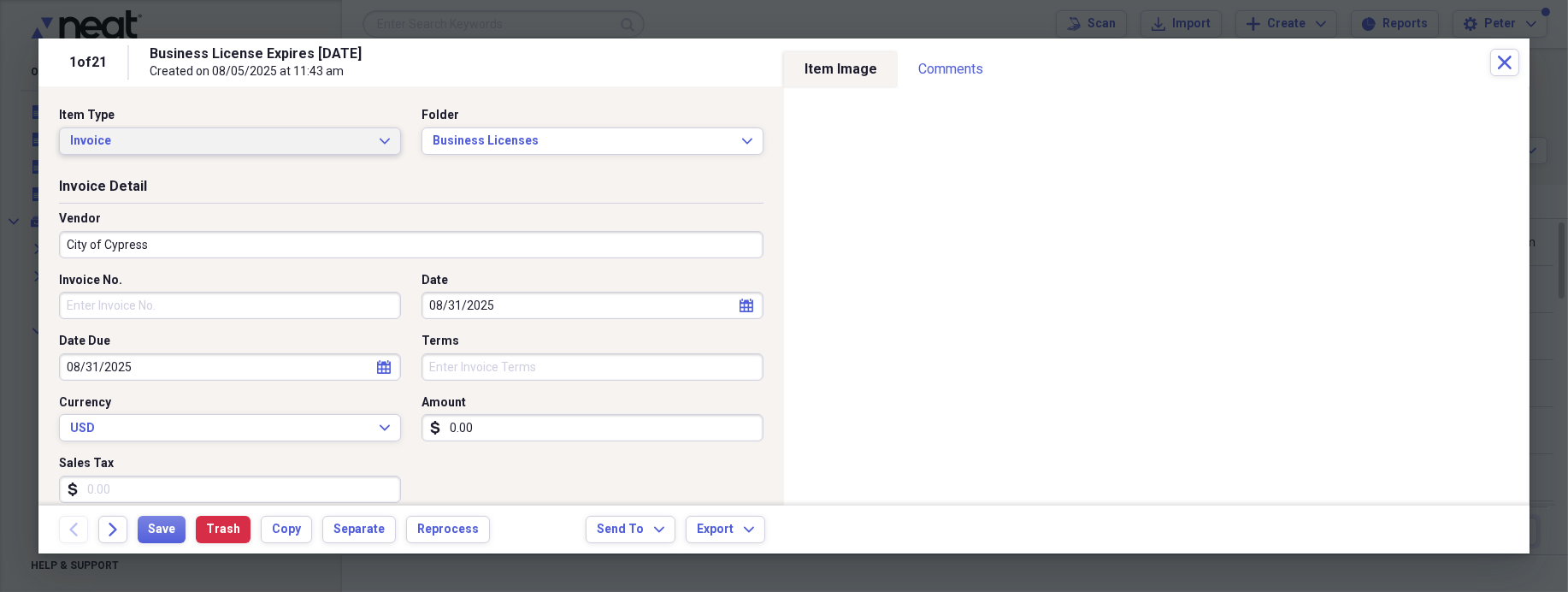click on "Expand" 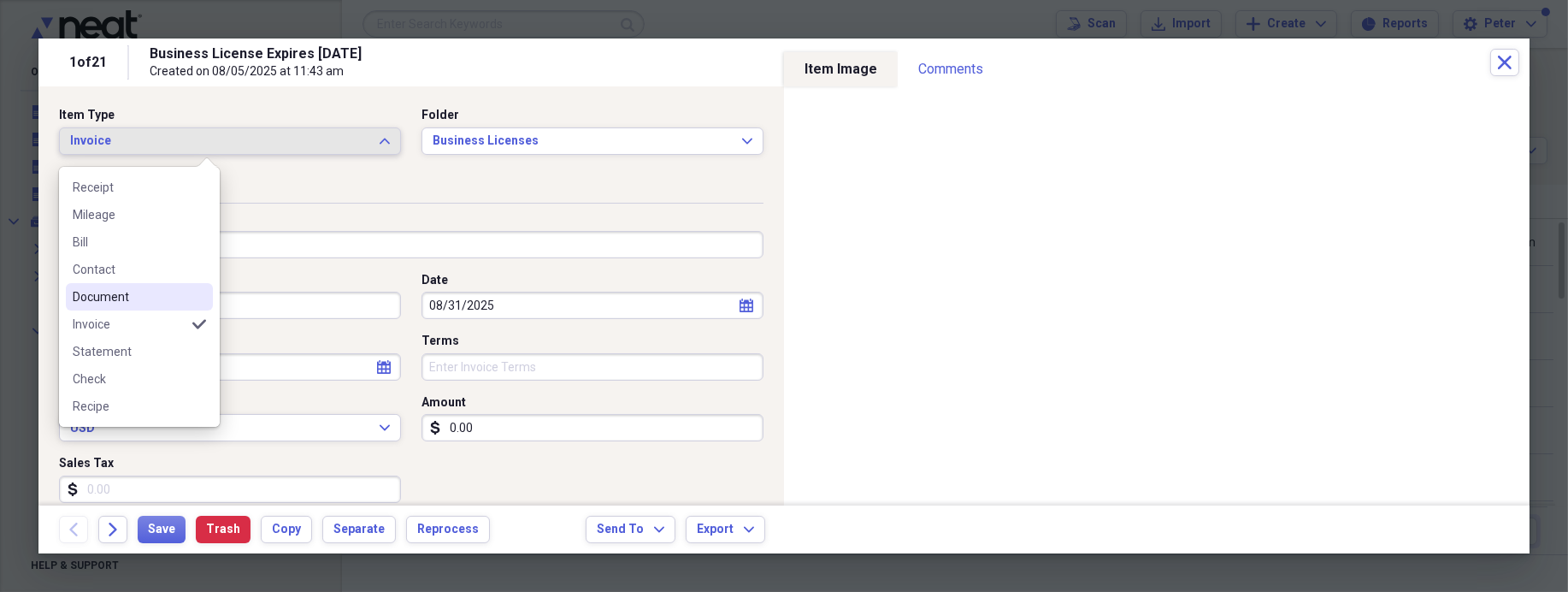 click on "Document" at bounding box center [129, 297] 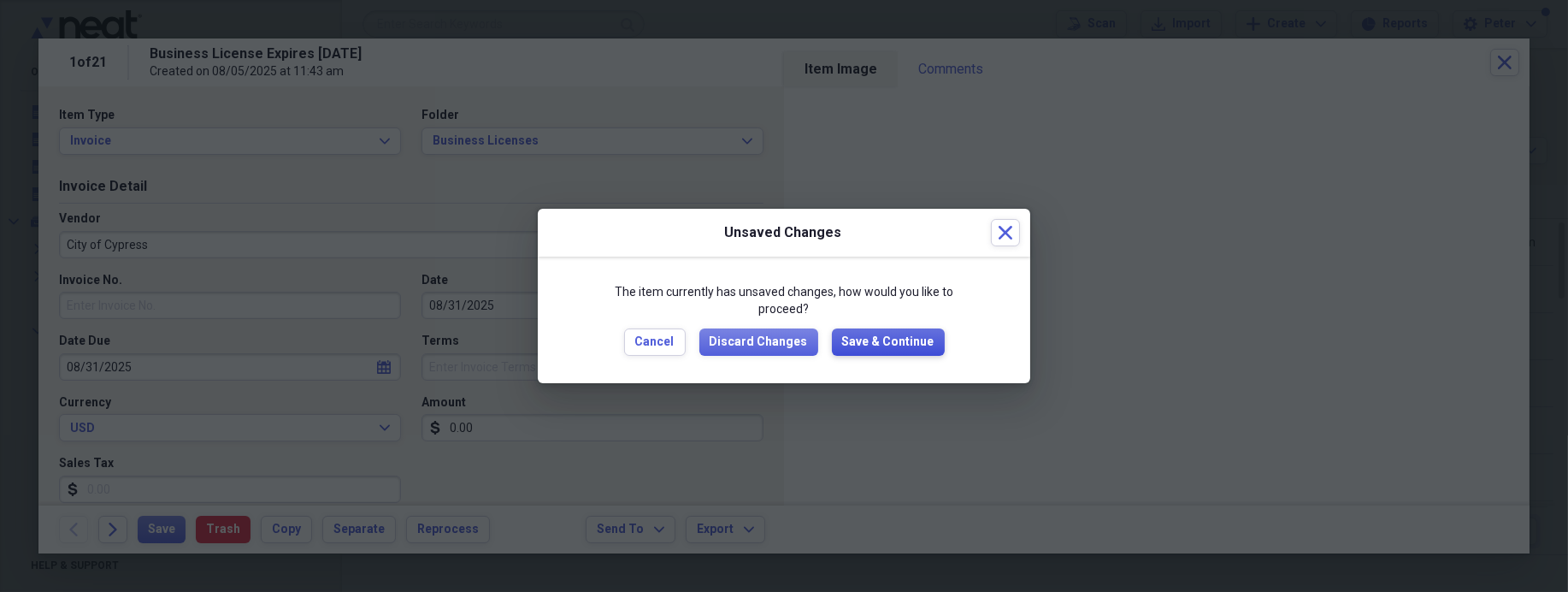 click on "Save & Continue" at bounding box center (888, 342) 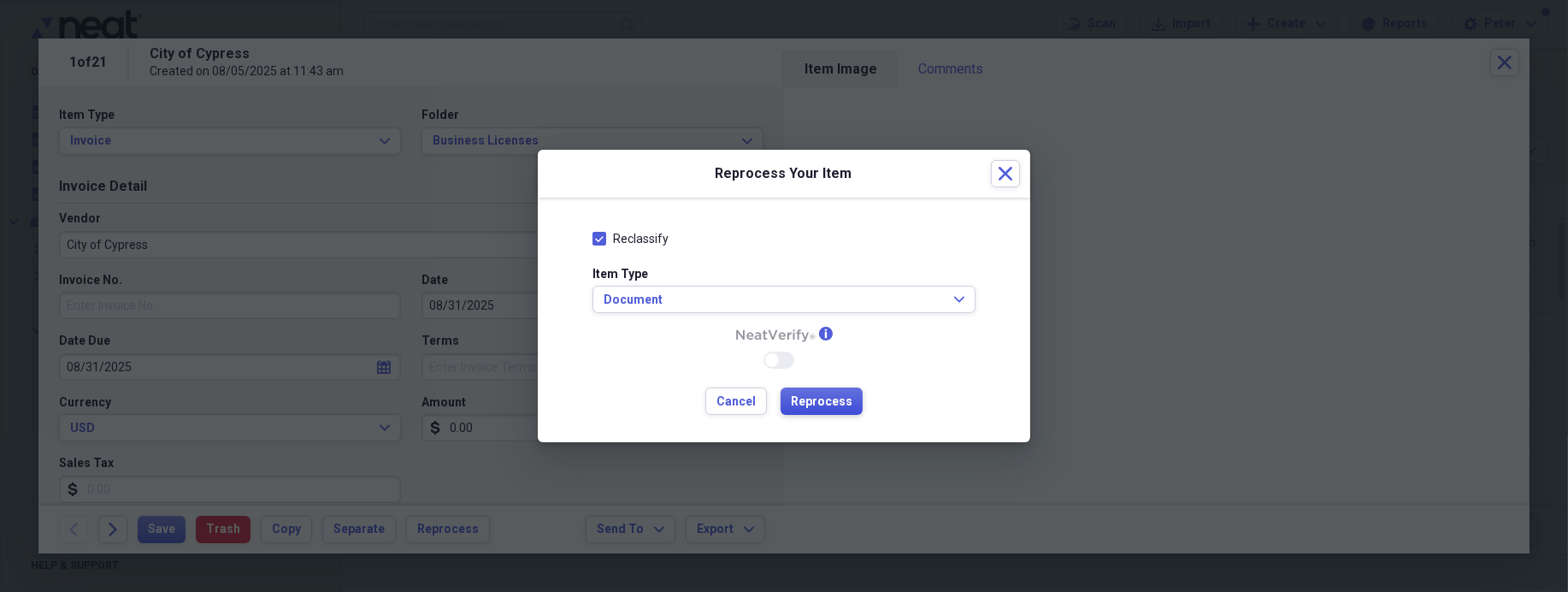 click on "Reprocess" at bounding box center (822, 402) 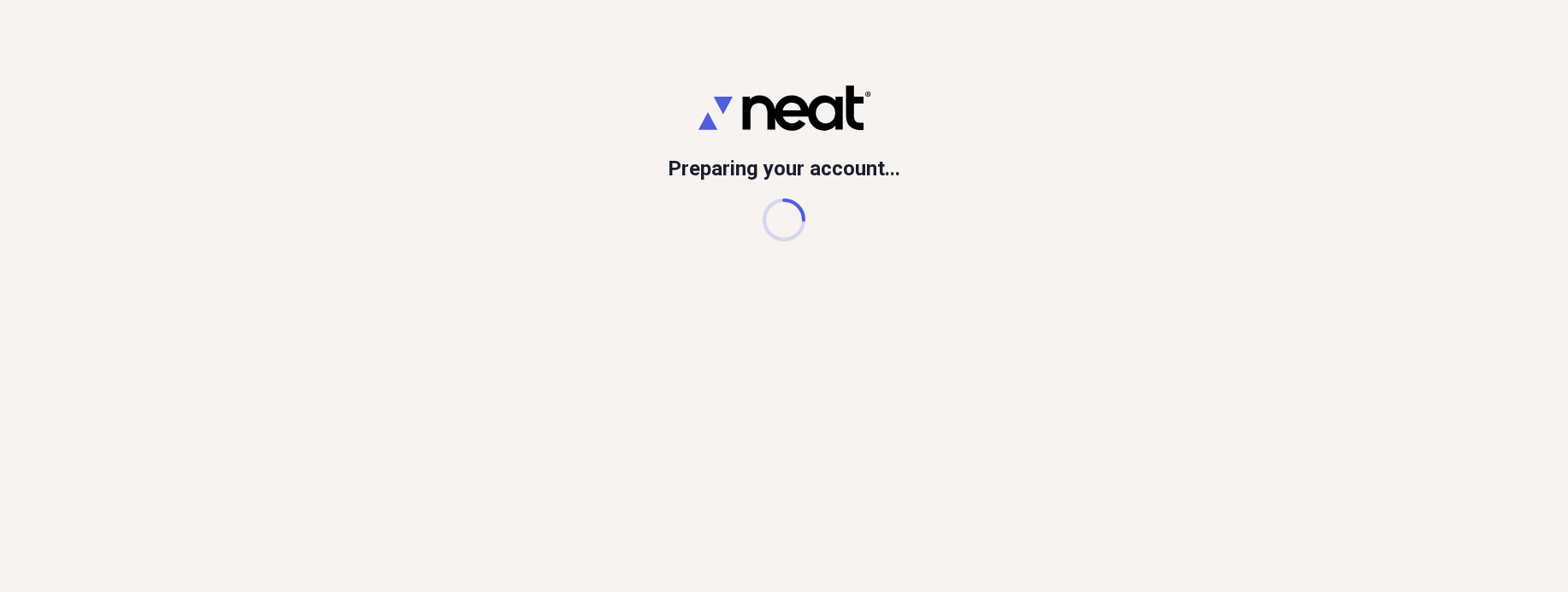 scroll, scrollTop: 0, scrollLeft: 0, axis: both 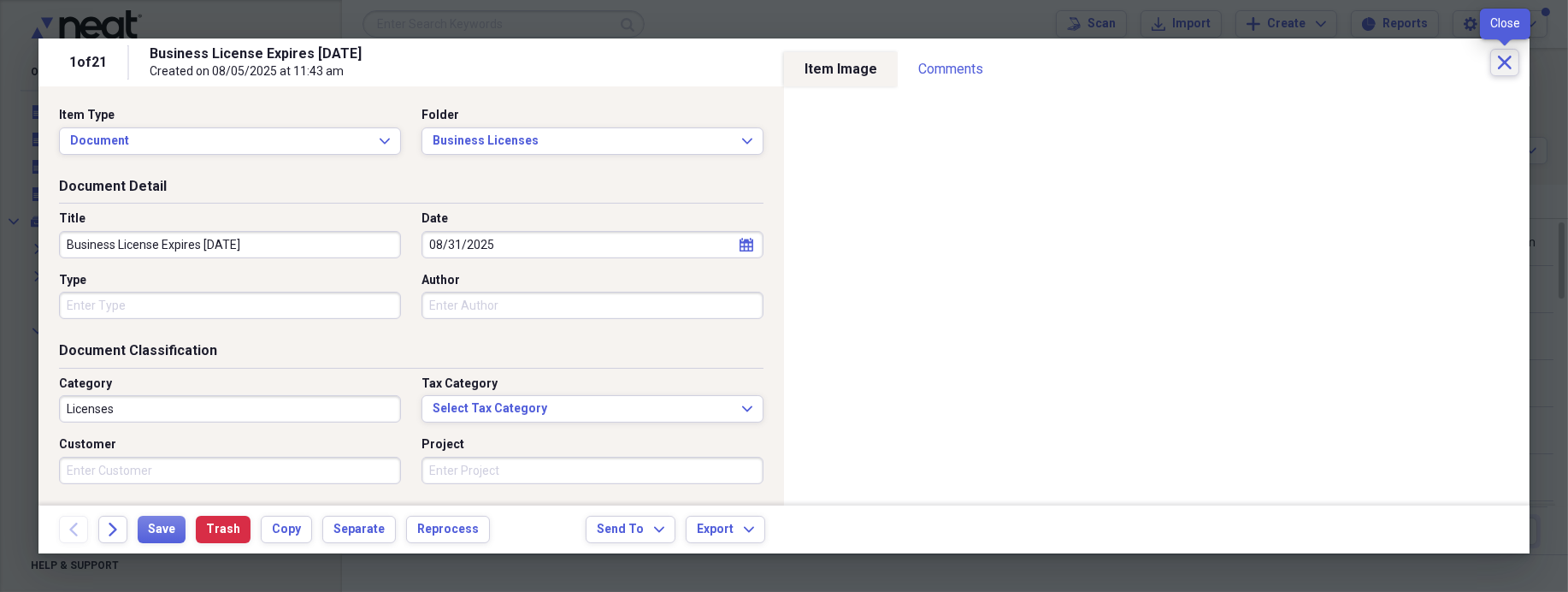 click on "Close" 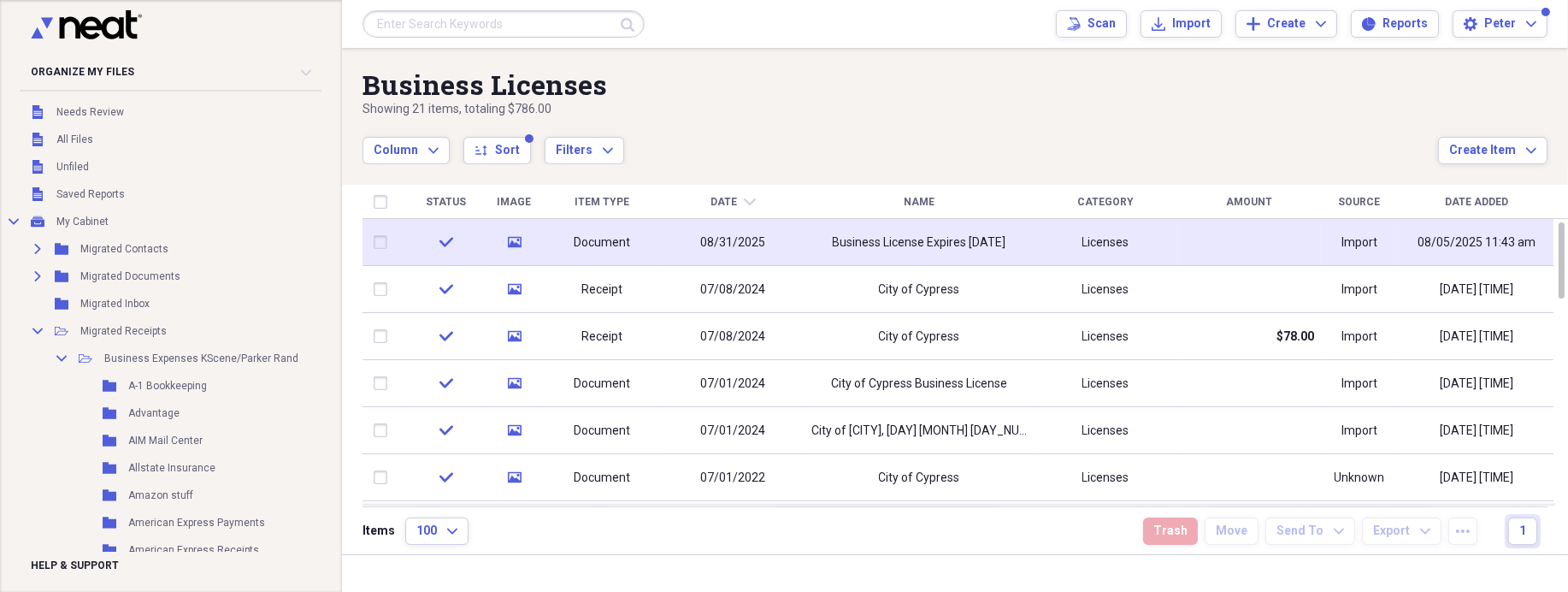 click on "Business License Expires 8-31-2025" at bounding box center [919, 243] 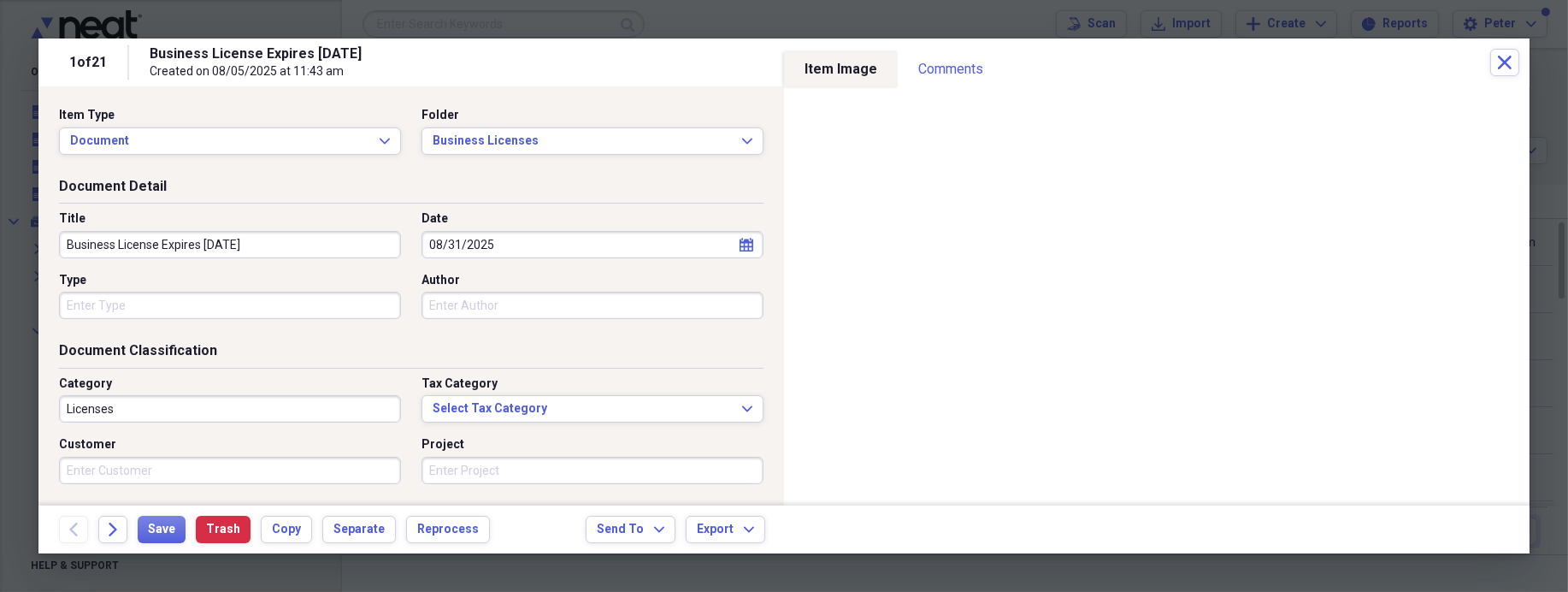 click on "Business License Expires 8-31-2025" at bounding box center [230, 245] 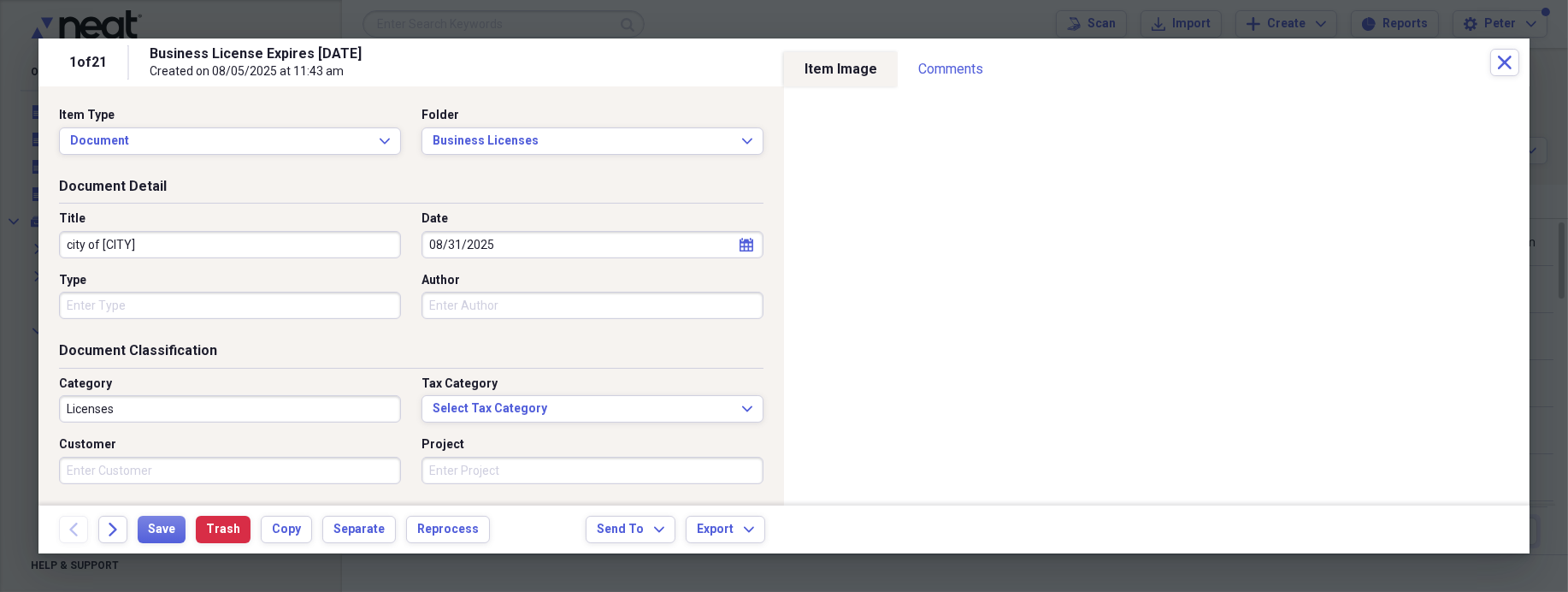 click on "city of Cypress" at bounding box center [230, 245] 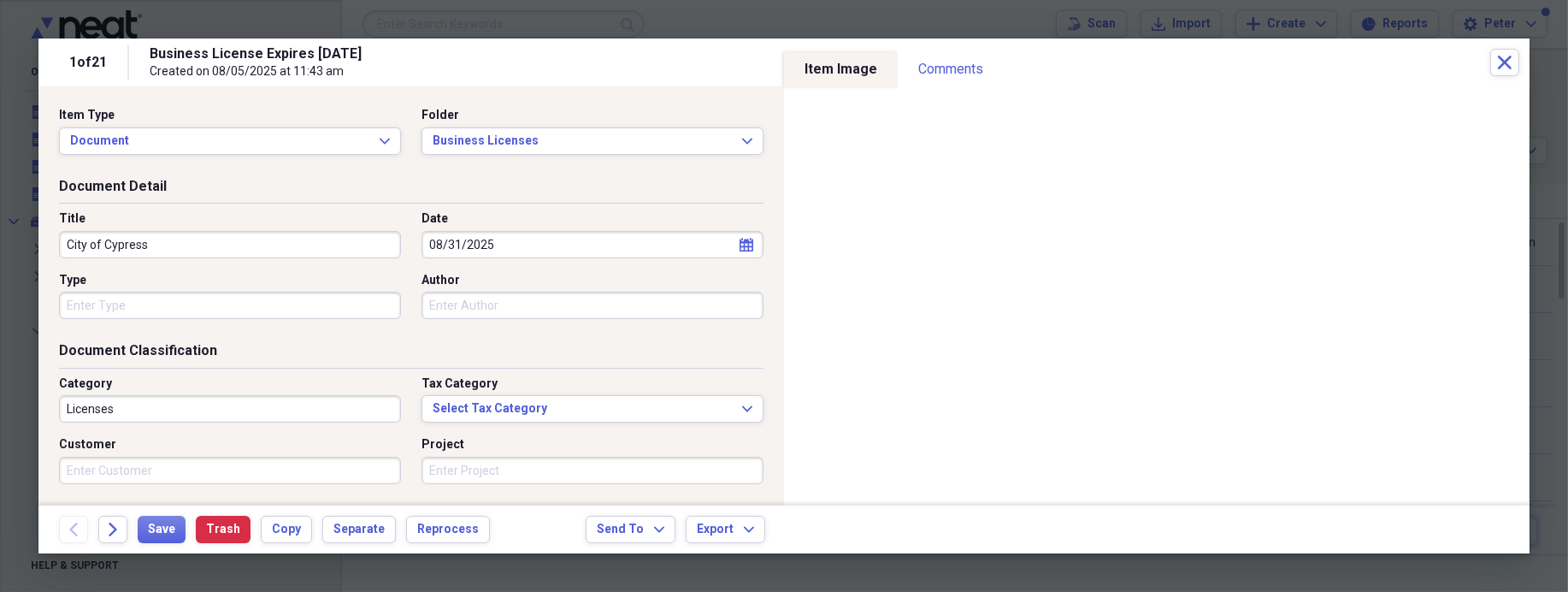 drag, startPoint x: 17, startPoint y: 21, endPoint x: 156, endPoint y: 236, distance: 256.02 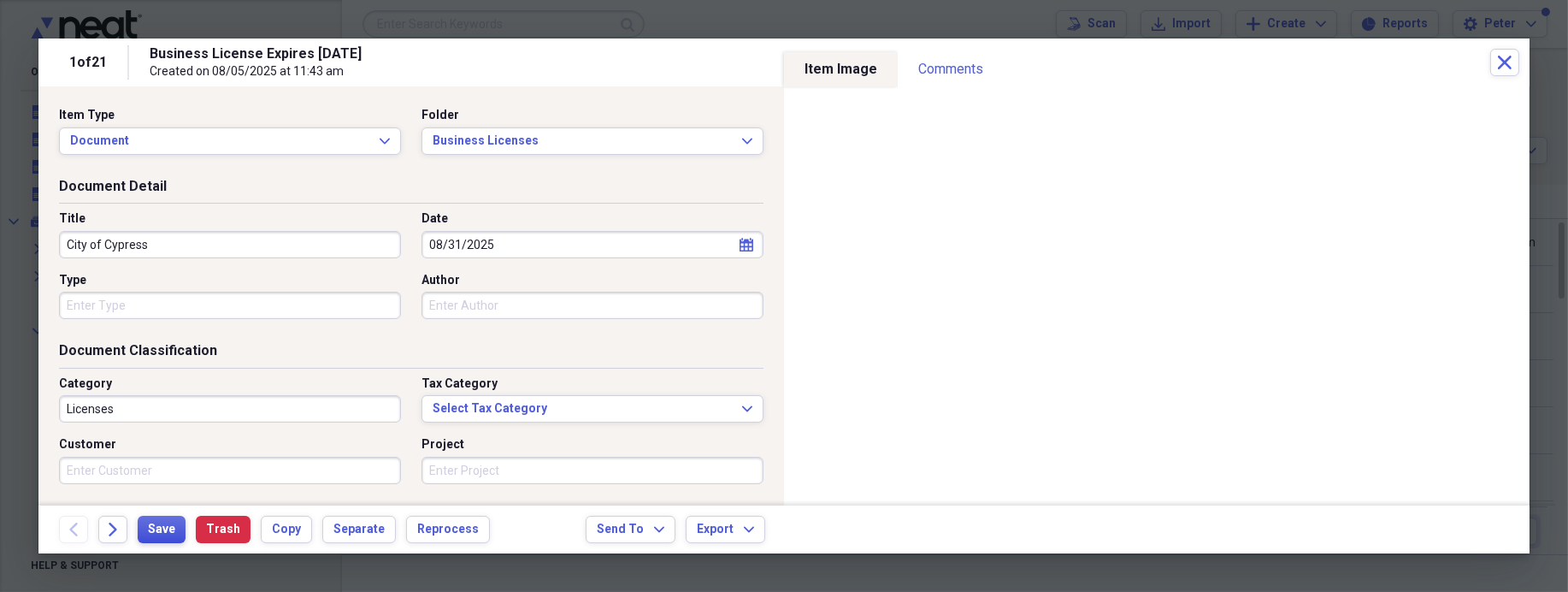 type on "City of Cypress" 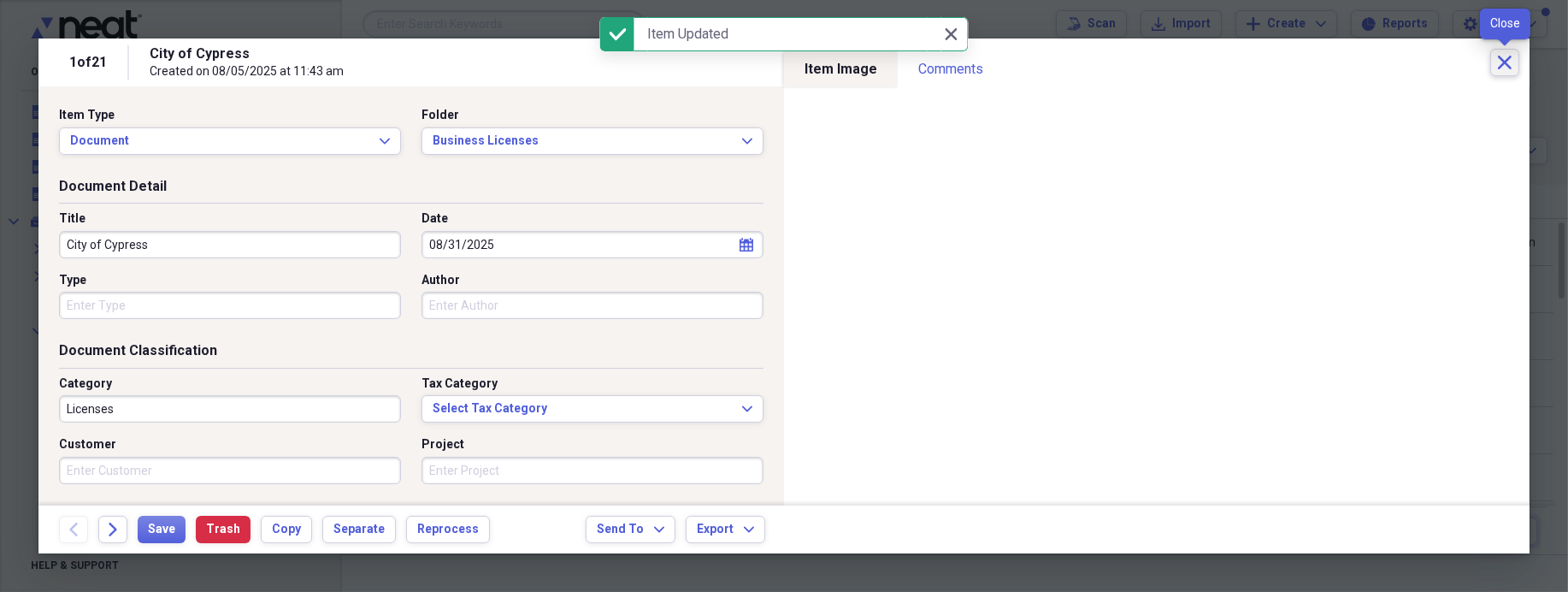 click on "Close" 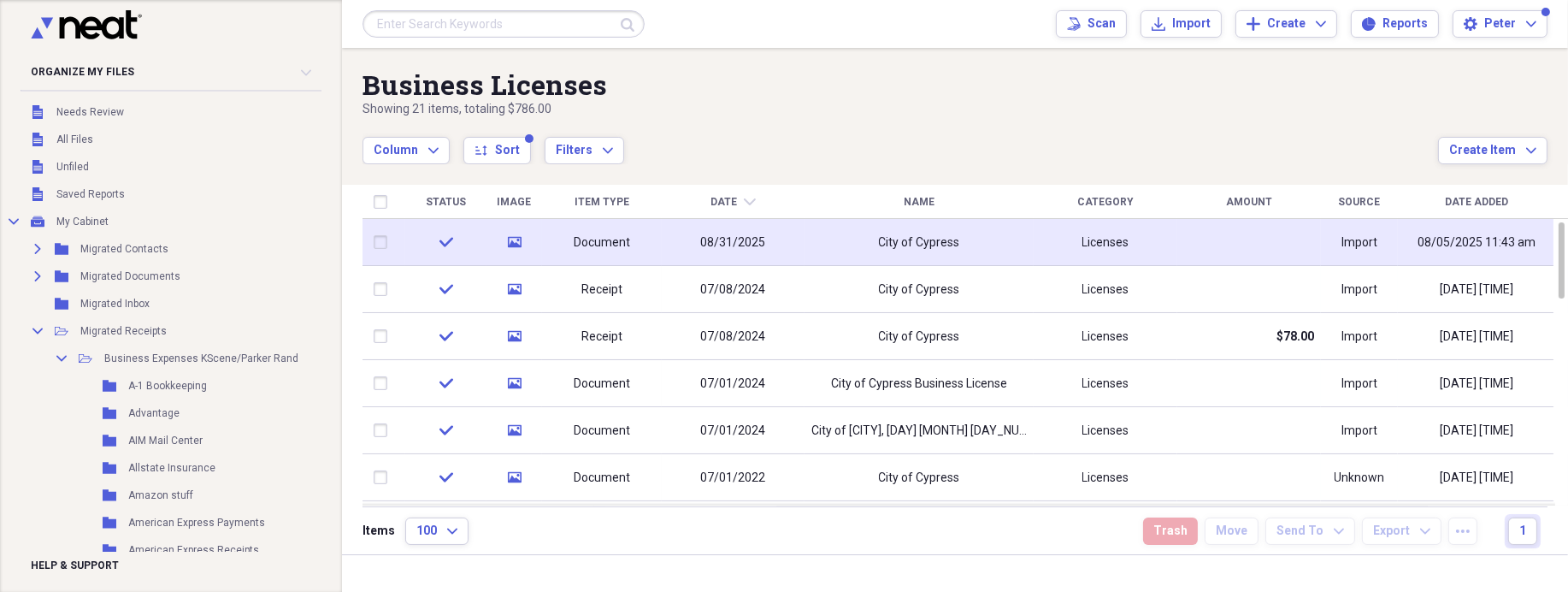 click on "Document" at bounding box center (602, 242) 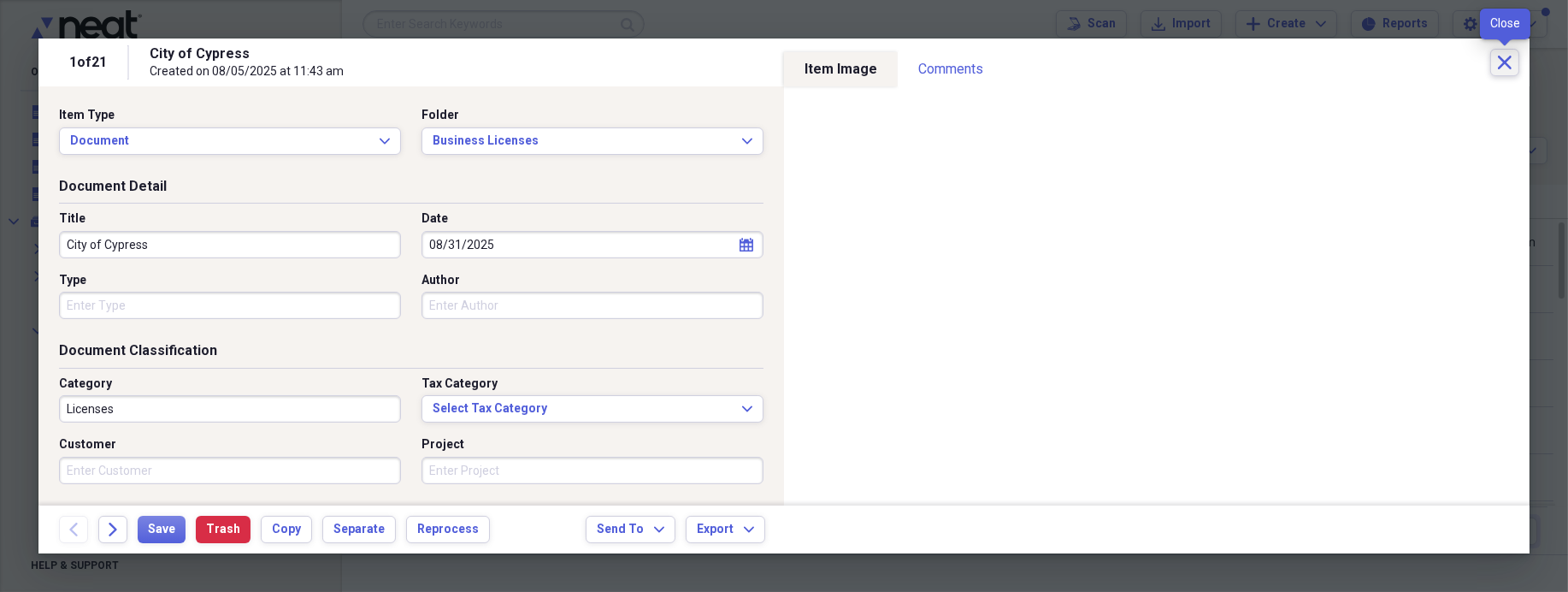 click on "Close" 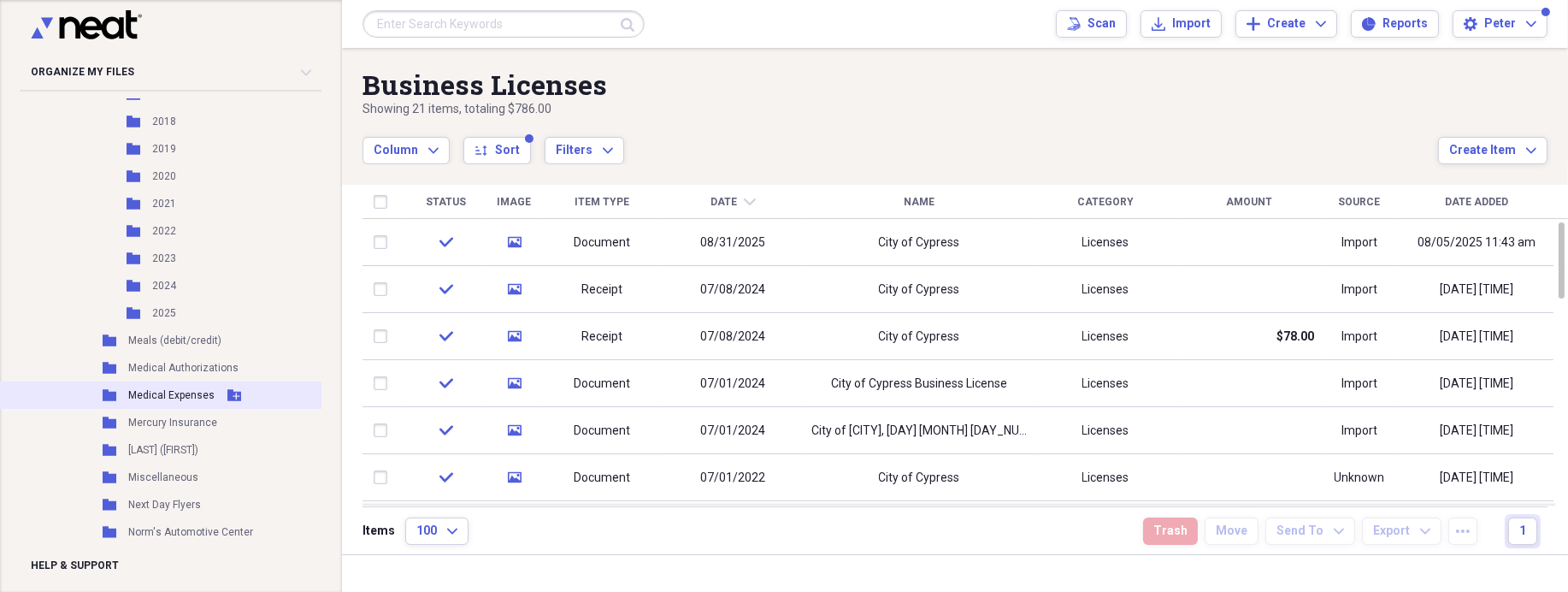 scroll, scrollTop: 2224, scrollLeft: 0, axis: vertical 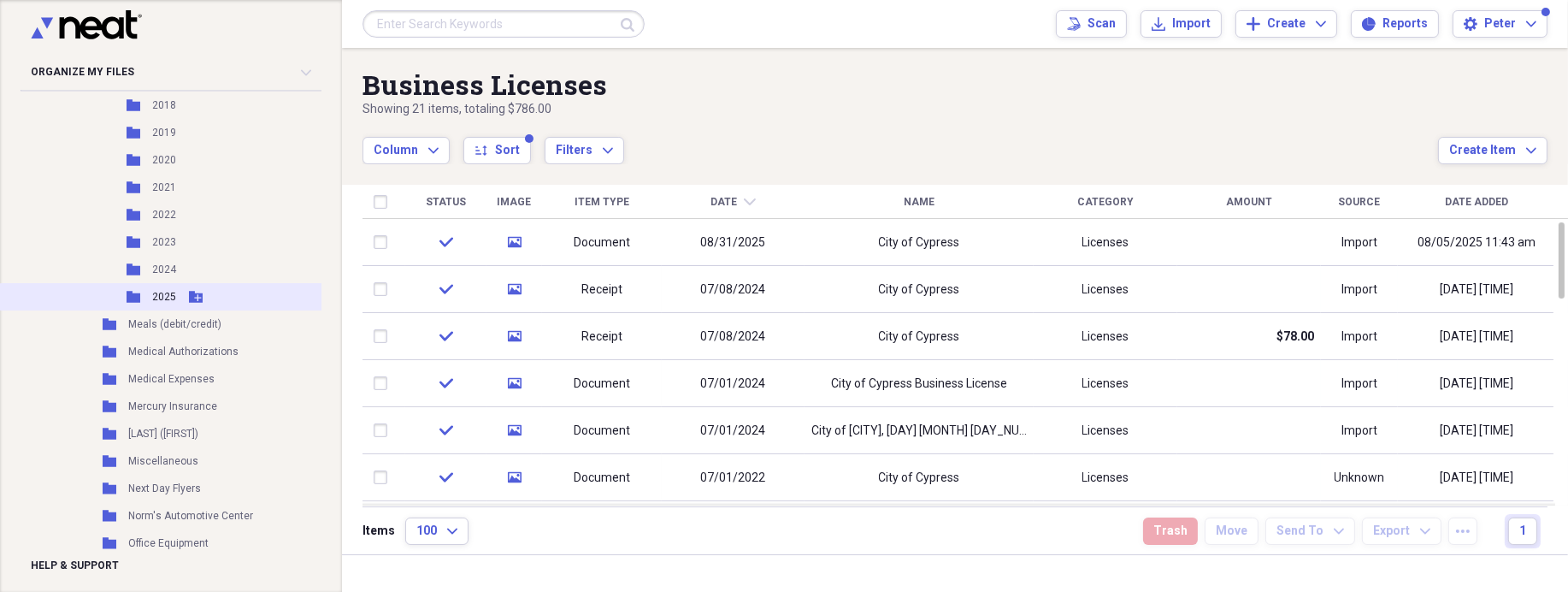 click on "2025" at bounding box center (164, 297) 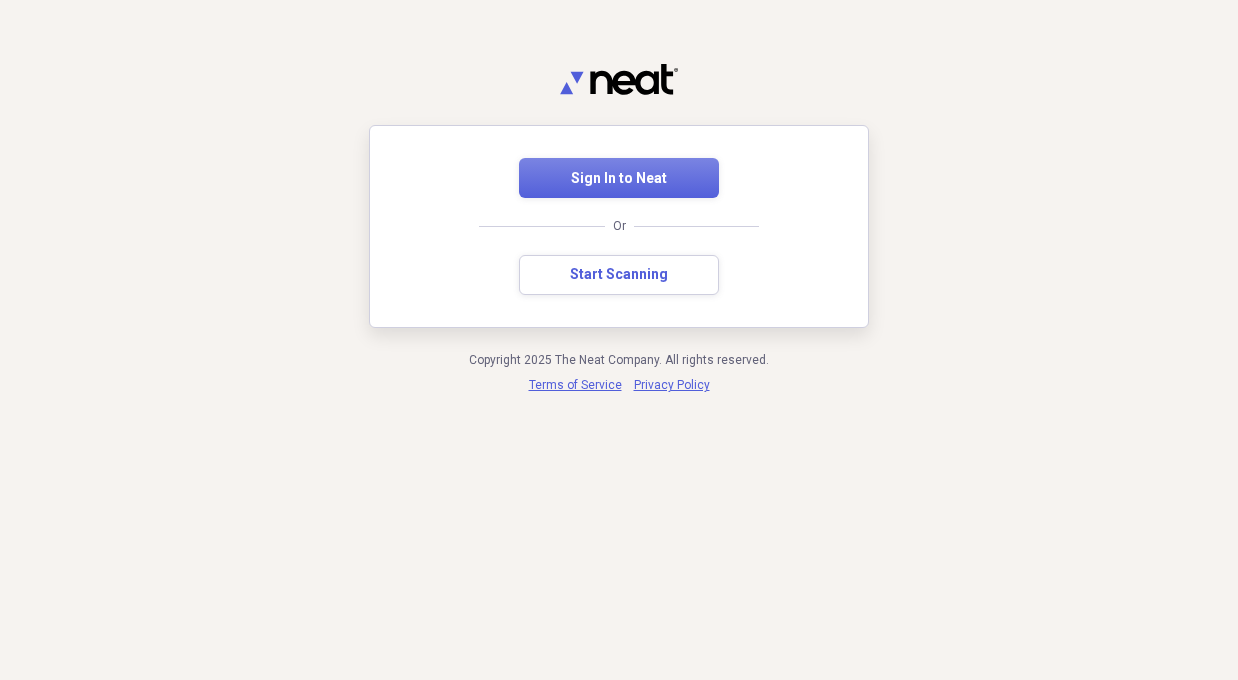 scroll, scrollTop: 0, scrollLeft: 0, axis: both 